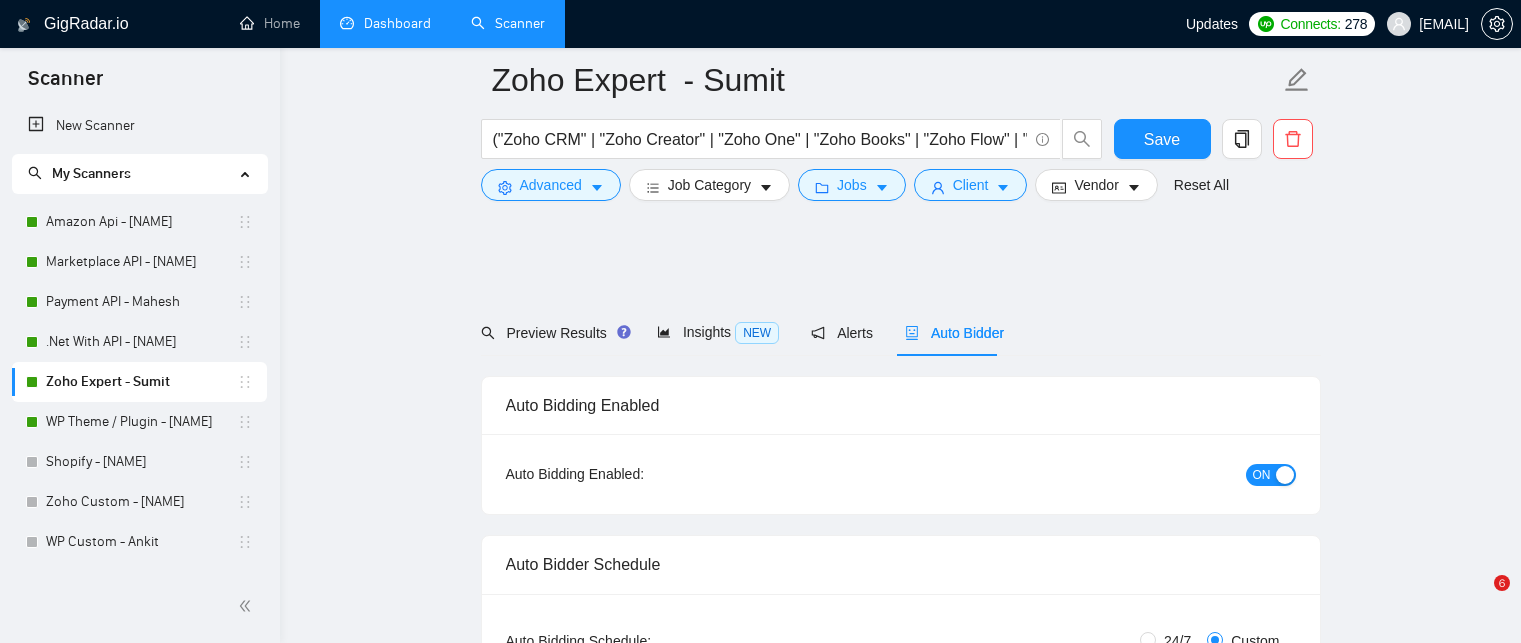 scroll, scrollTop: 4300, scrollLeft: 0, axis: vertical 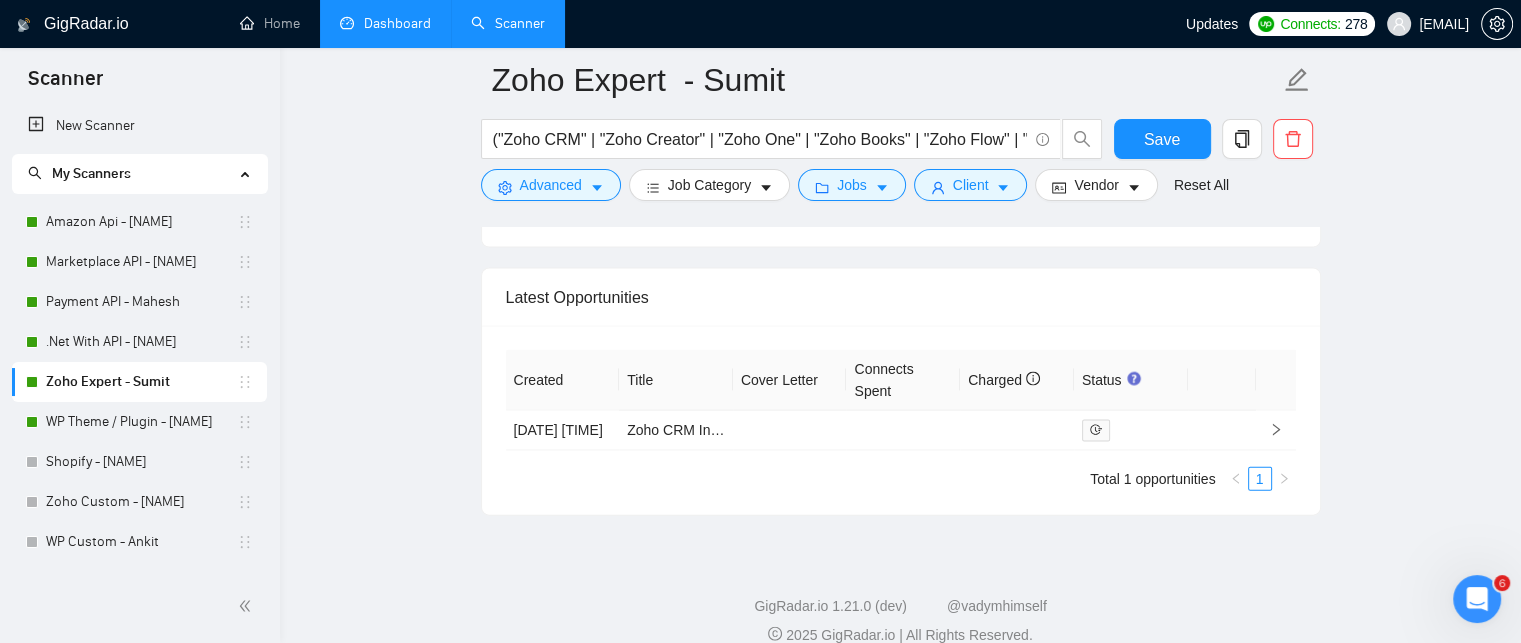 click on "Dashboard" at bounding box center [385, 23] 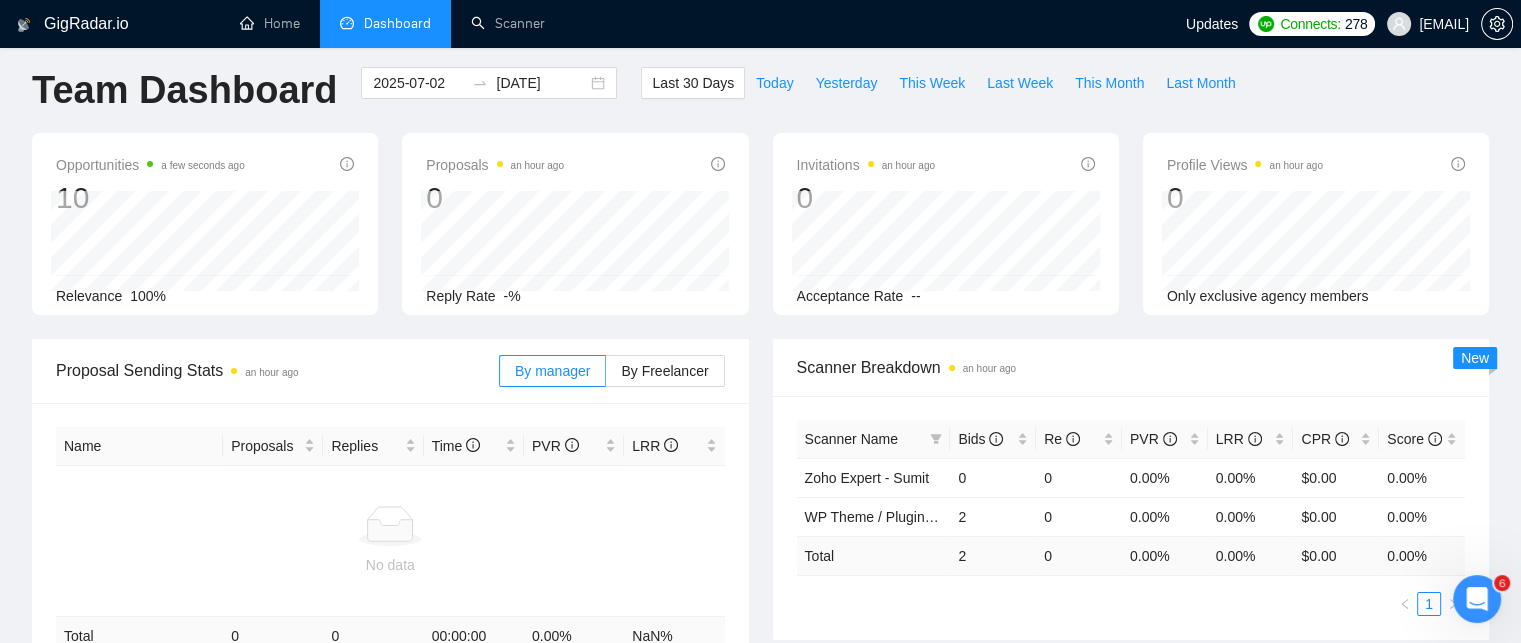 scroll, scrollTop: 0, scrollLeft: 0, axis: both 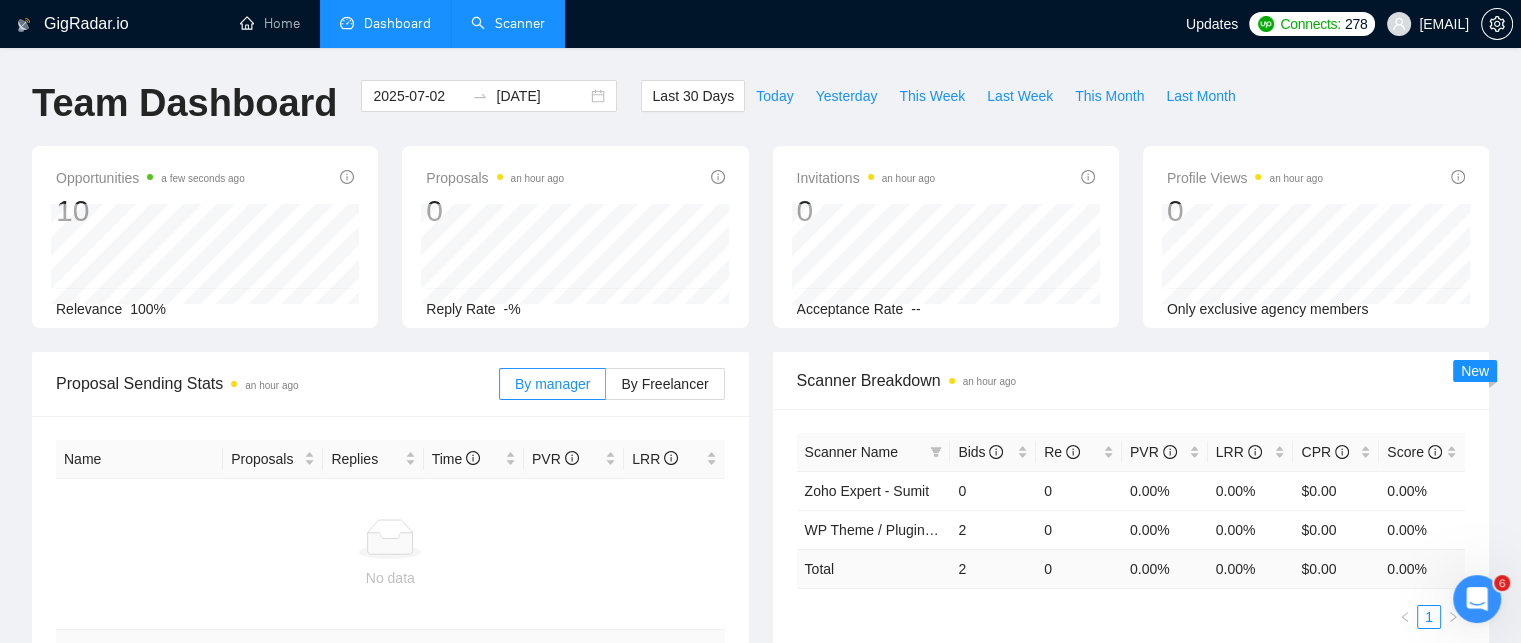 click on "Scanner" at bounding box center (508, 23) 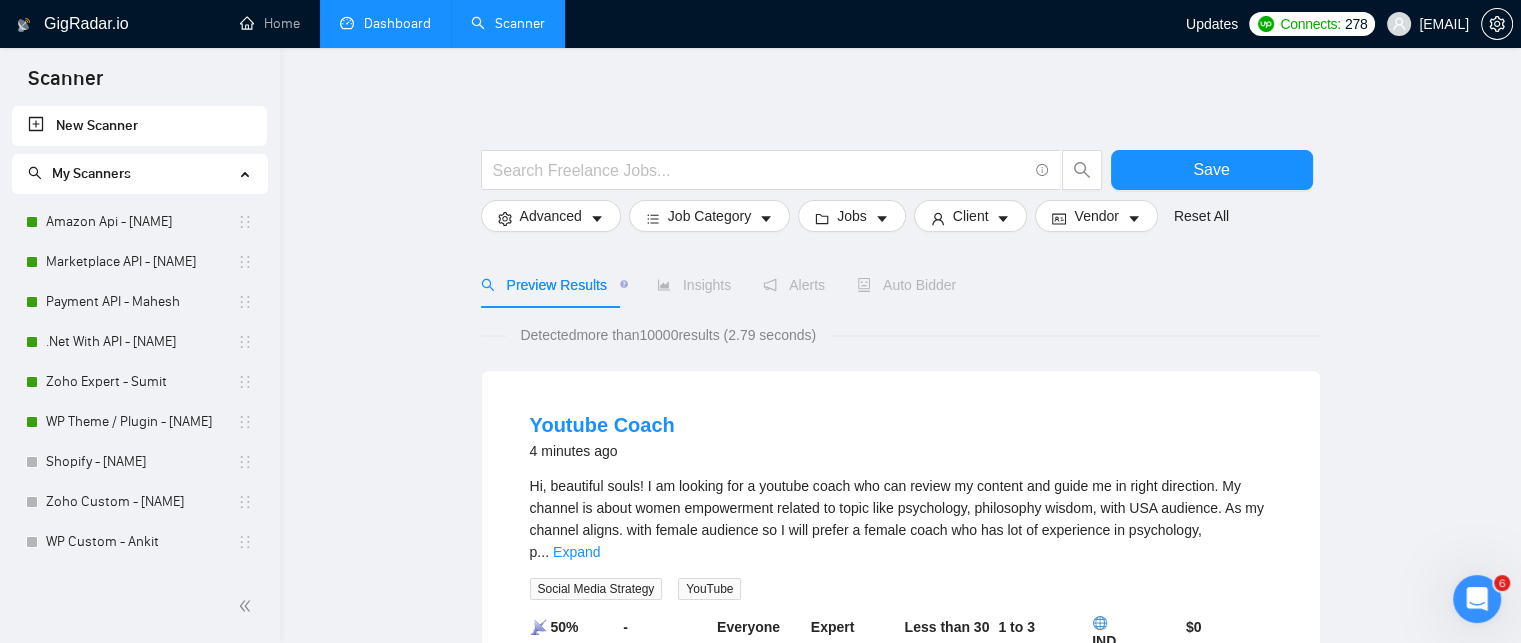 click on "Dashboard" at bounding box center [385, 23] 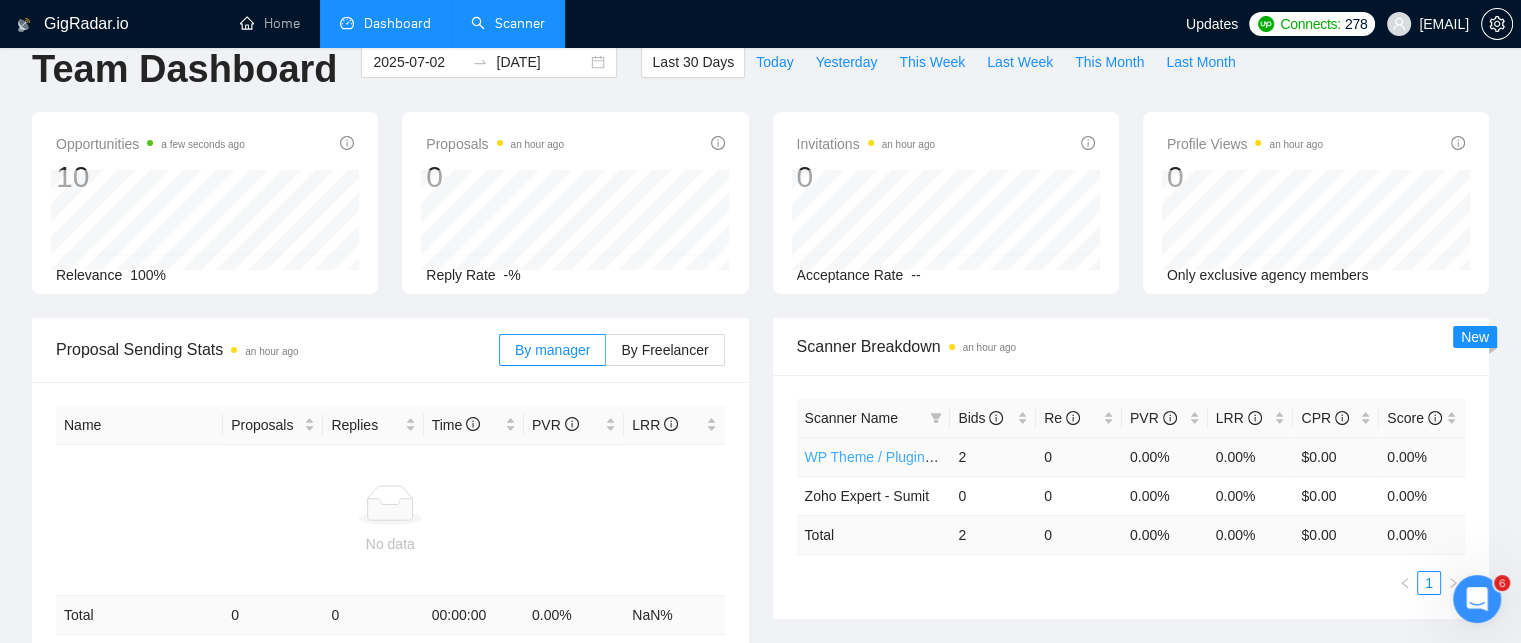 scroll, scrollTop: 0, scrollLeft: 0, axis: both 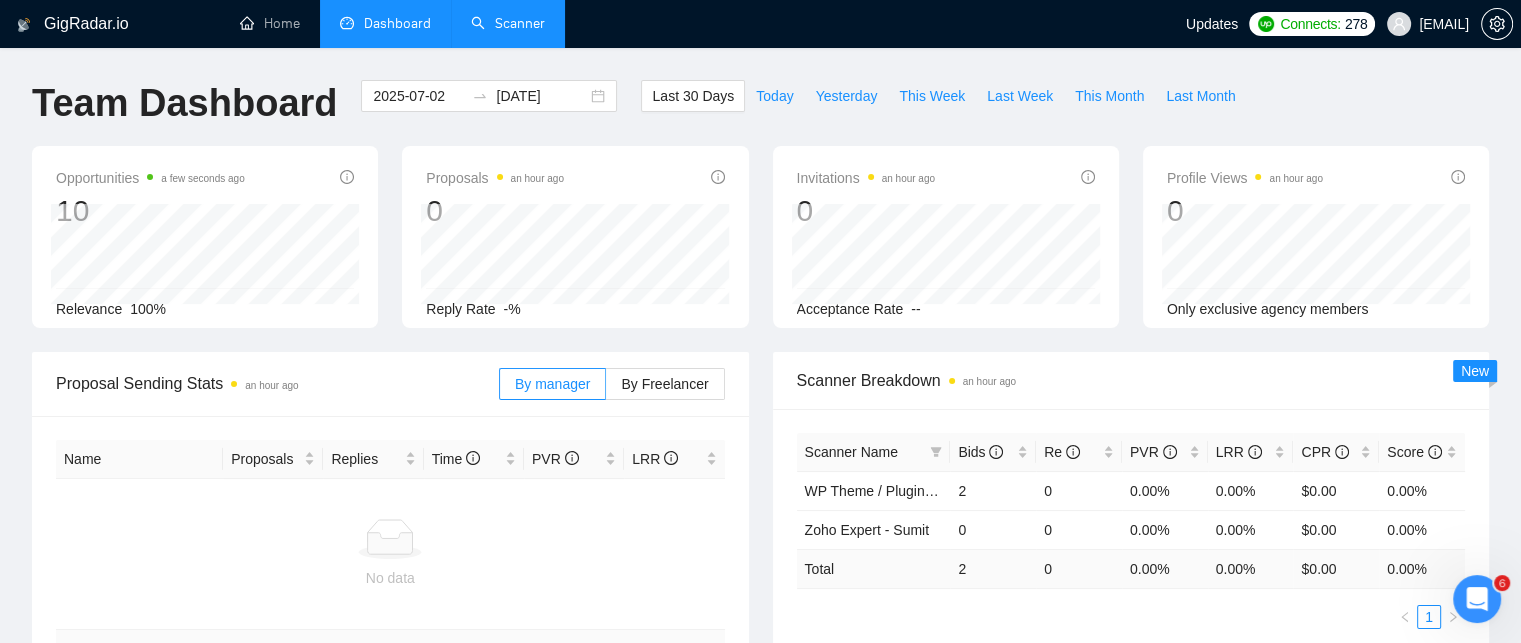 click on "Scanner" at bounding box center (508, 23) 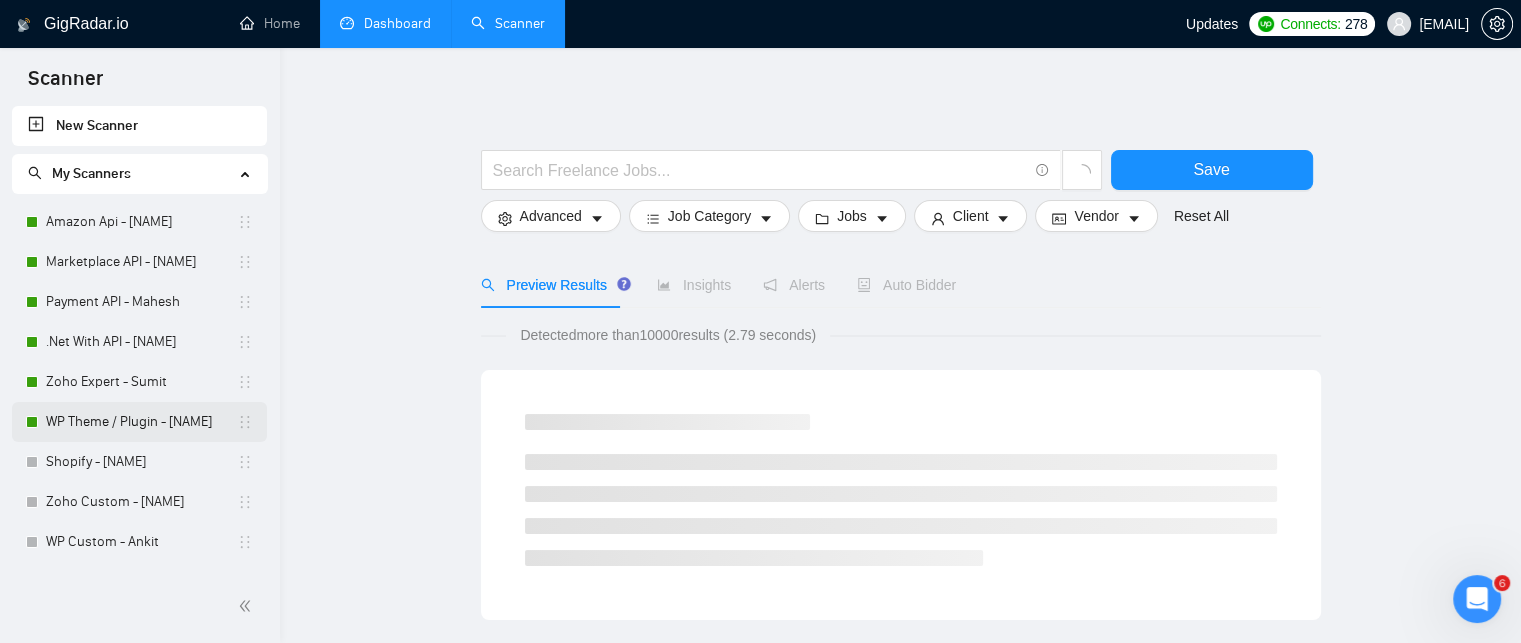 click on "WP Theme / Plugin - [NAME]" at bounding box center (141, 422) 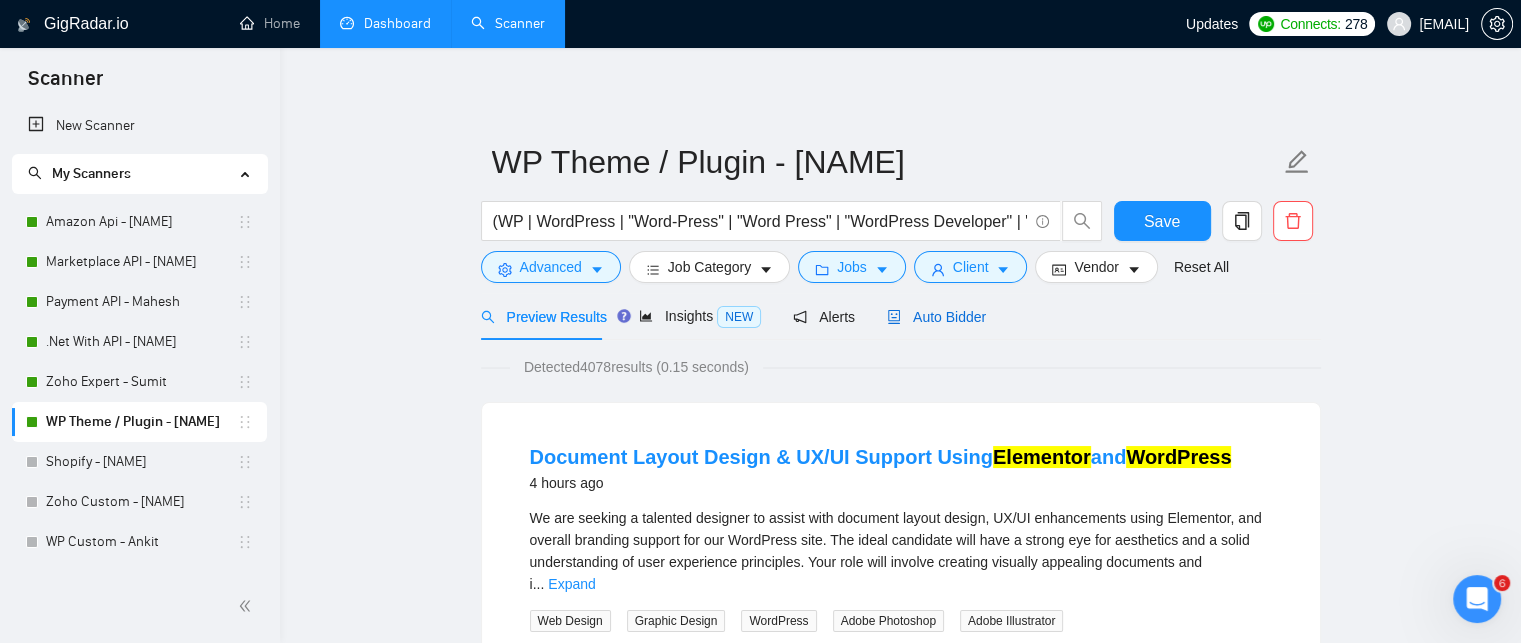 click on "Auto Bidder" at bounding box center [936, 317] 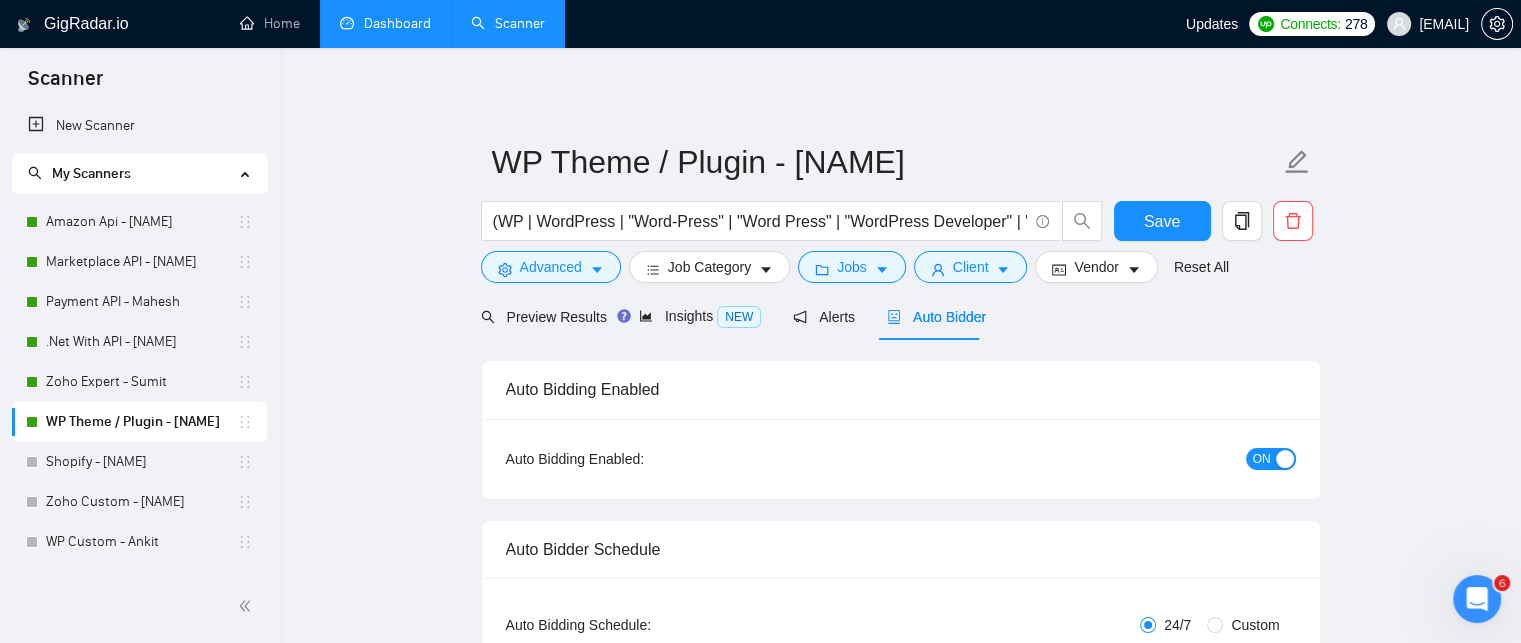type 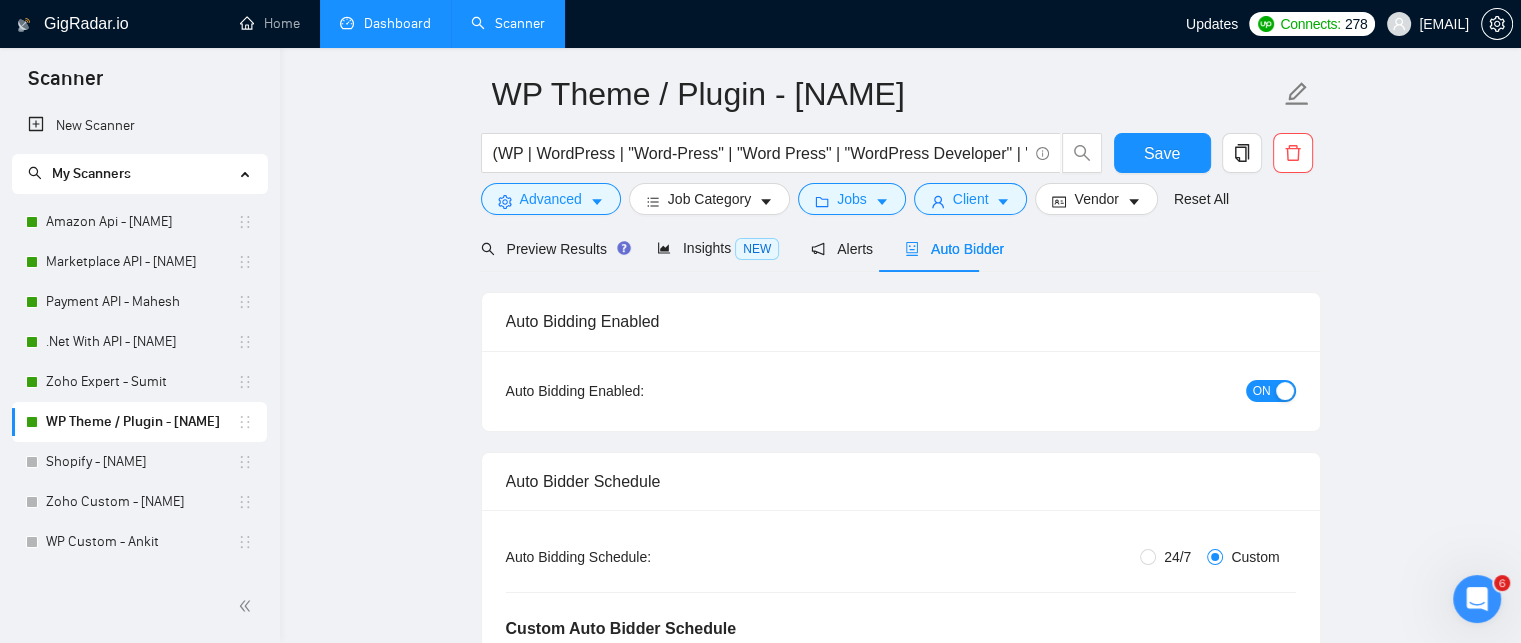 type 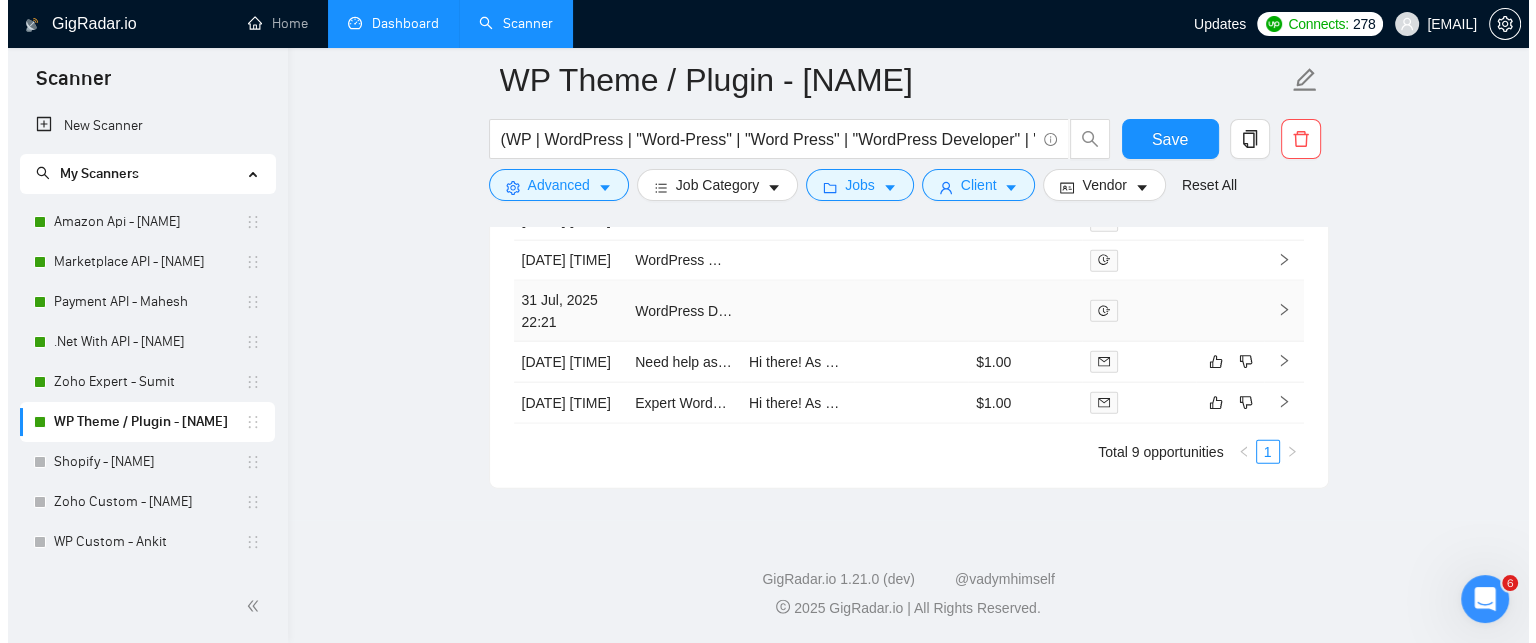 scroll, scrollTop: 4773, scrollLeft: 0, axis: vertical 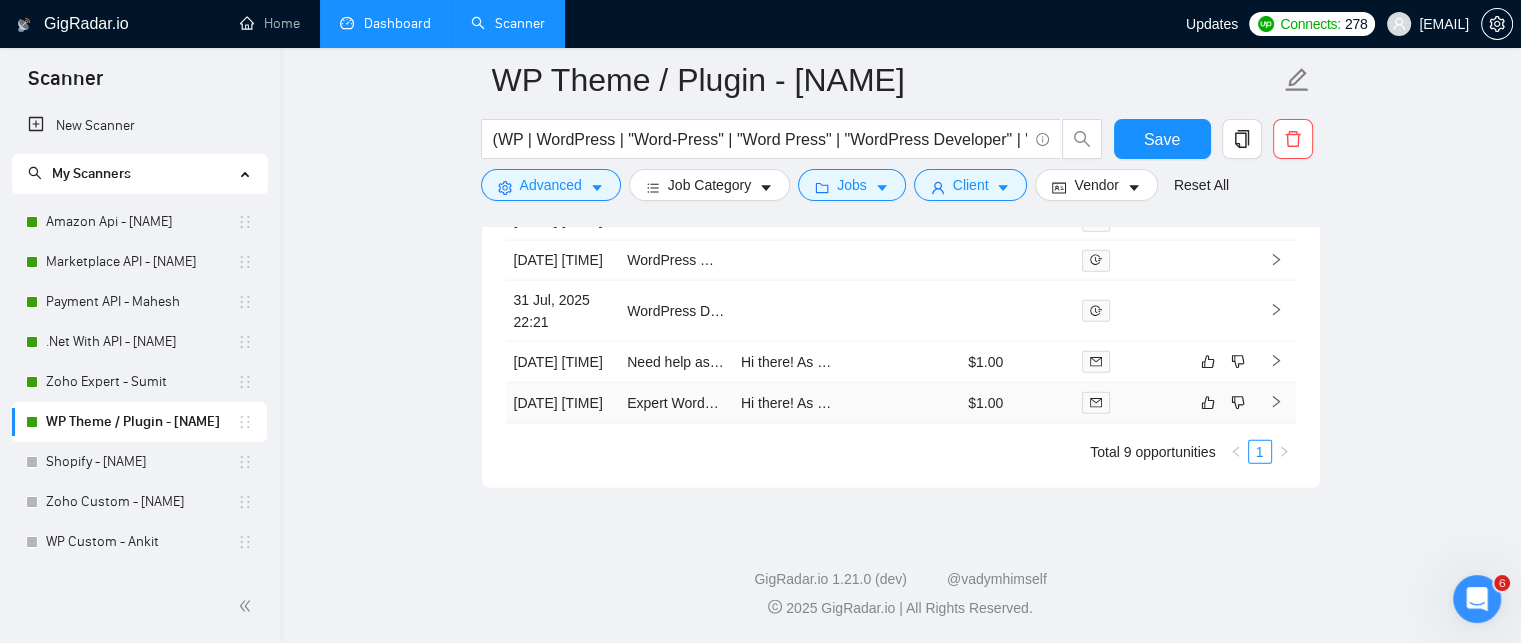 click 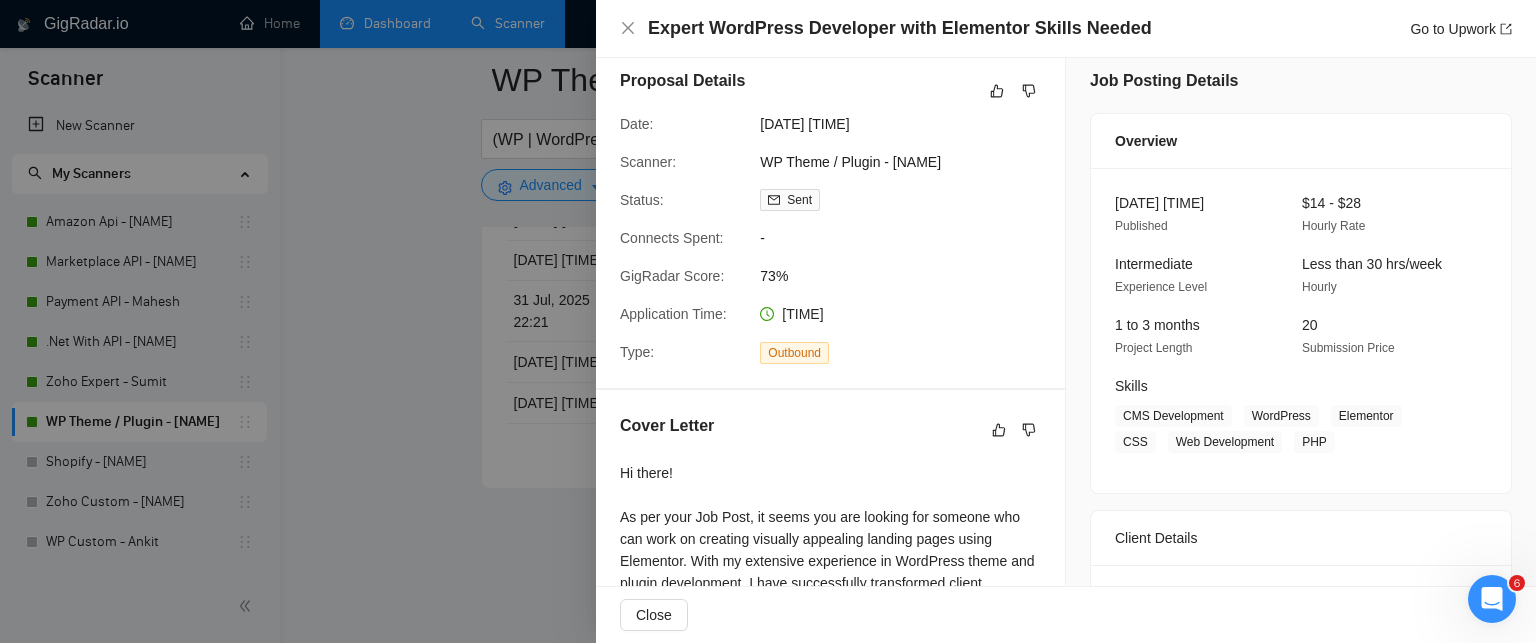 scroll, scrollTop: 0, scrollLeft: 0, axis: both 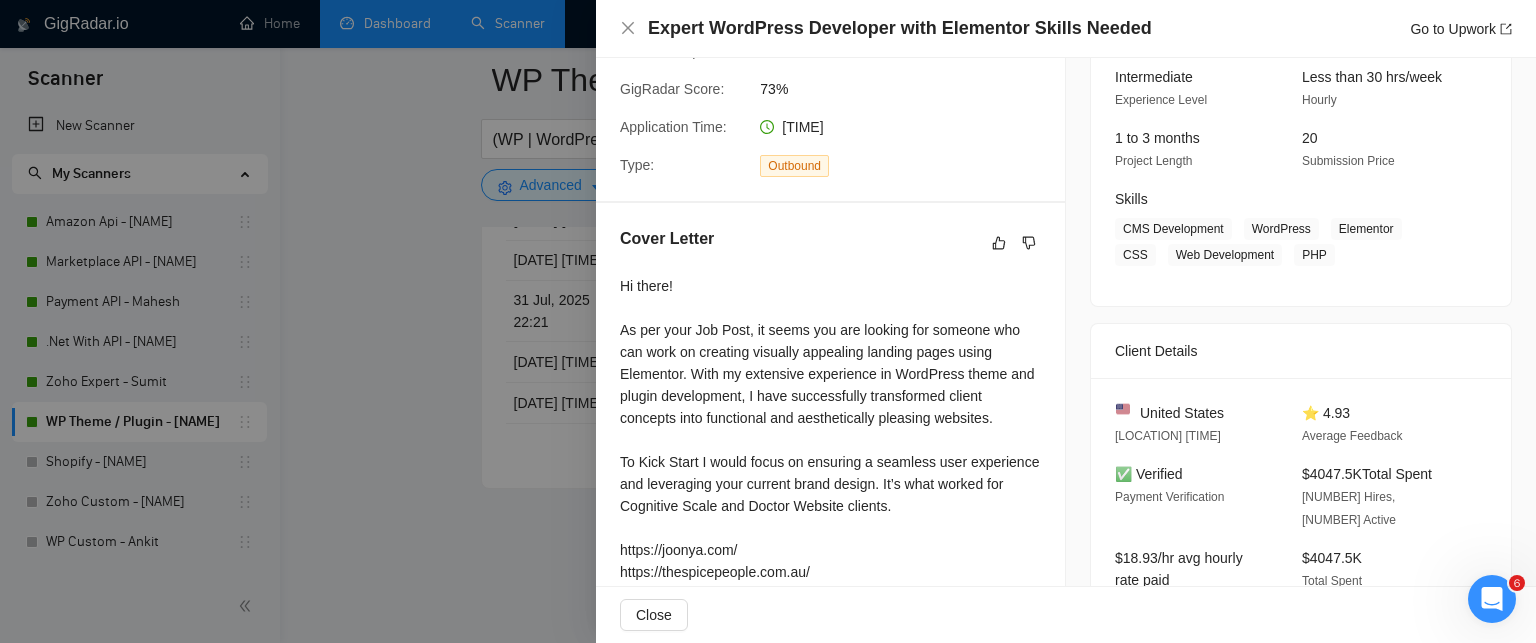 click on "Hi there!
As per your Job Post, it seems you are looking for someone who can work on creating visually appealing landing pages using Elementor. With my extensive experience in WordPress theme and plugin development, I have successfully transformed client concepts into functional and aesthetically pleasing websites.
To Kick Start I would focus on ensuring a seamless user experience and leveraging your current brand design. It’s what worked for Cognitive Scale and Doctor Website clients.
https://joonya.com/
https://thespicepeople.com.au/
https://www.foundry512.com/
http://oscarengineeringclasses.com/
https://www.schulteroofing.com/
What specific design elements or functionalities do you envision for these landing pages?
Let's connect and discuss more about the Project
Thanks
Regards" at bounding box center (830, 539) 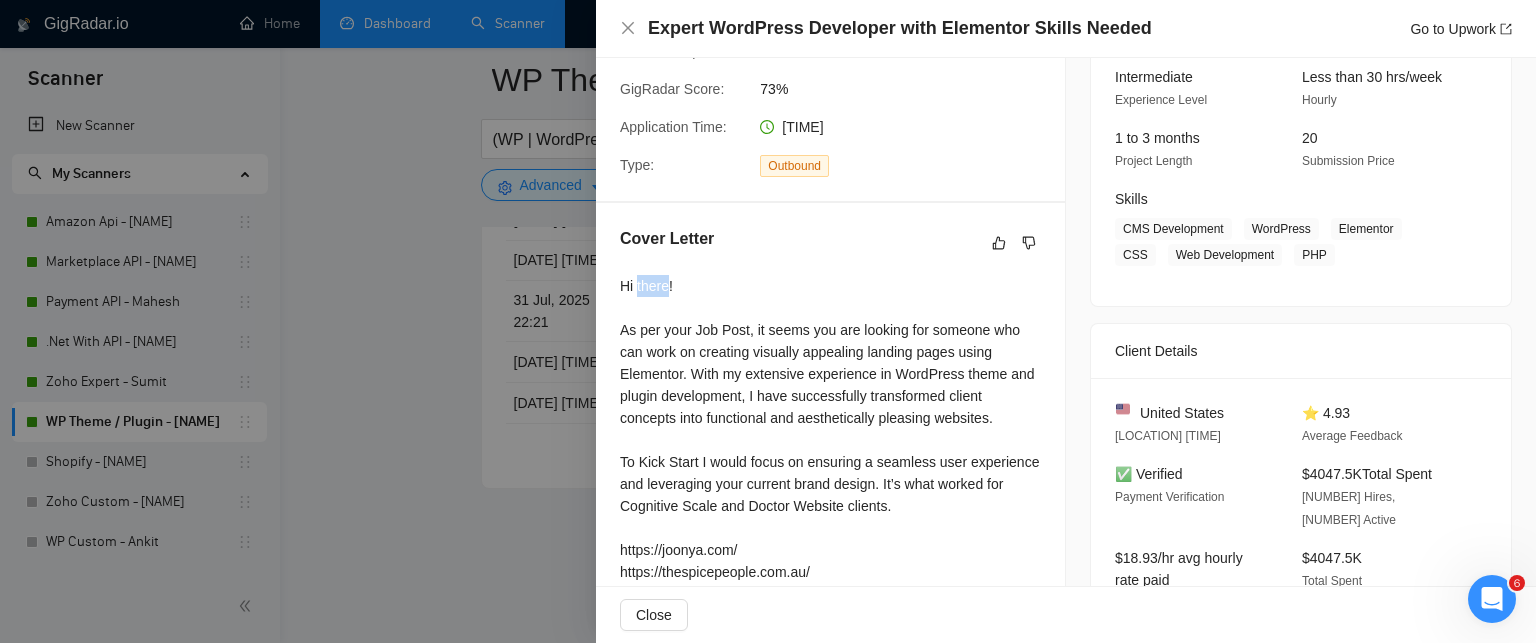 click on "Hi there!
As per your Job Post, it seems you are looking for someone who can work on creating visually appealing landing pages using Elementor. With my extensive experience in WordPress theme and plugin development, I have successfully transformed client concepts into functional and aesthetically pleasing websites.
To Kick Start I would focus on ensuring a seamless user experience and leveraging your current brand design. It’s what worked for Cognitive Scale and Doctor Website clients.
https://joonya.com/
https://thespicepeople.com.au/
https://www.foundry512.com/
http://oscarengineeringclasses.com/
https://www.schulteroofing.com/
What specific design elements or functionalities do you envision for these landing pages?
Let's connect and discuss more about the Project
Thanks
Regards" at bounding box center [830, 539] 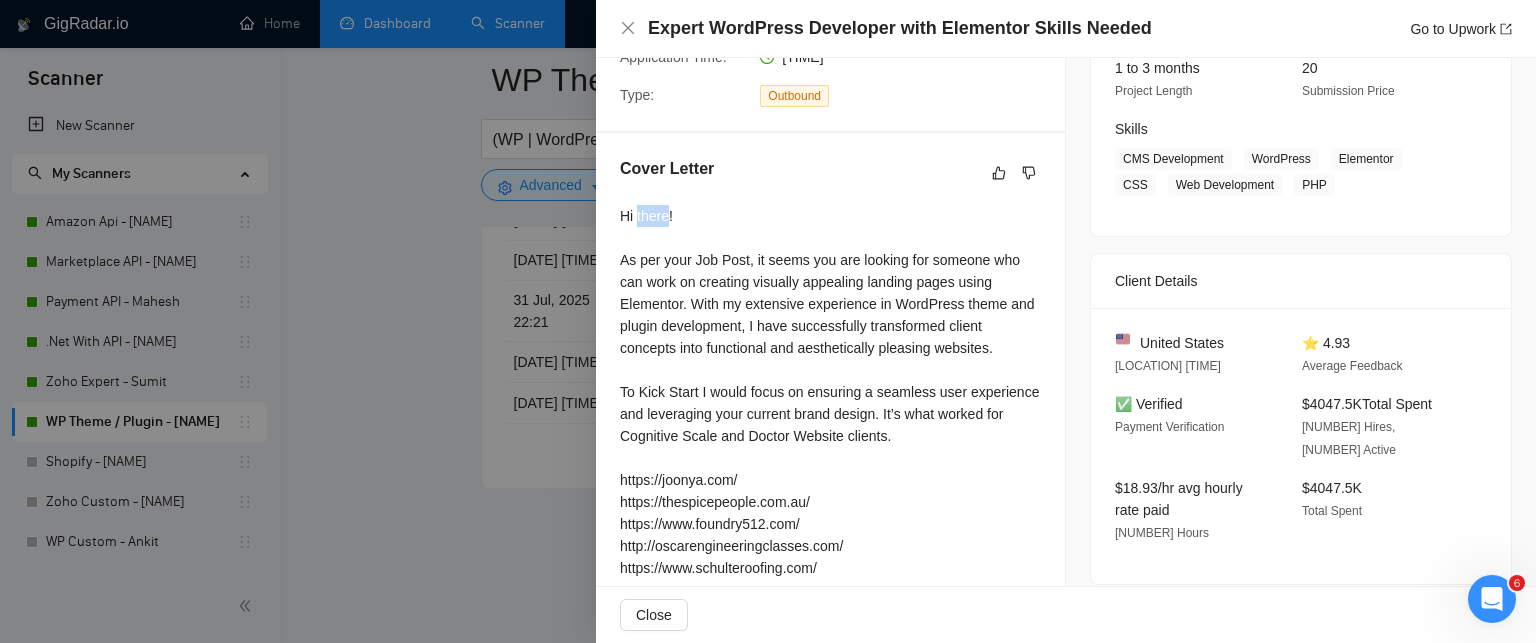 scroll, scrollTop: 300, scrollLeft: 0, axis: vertical 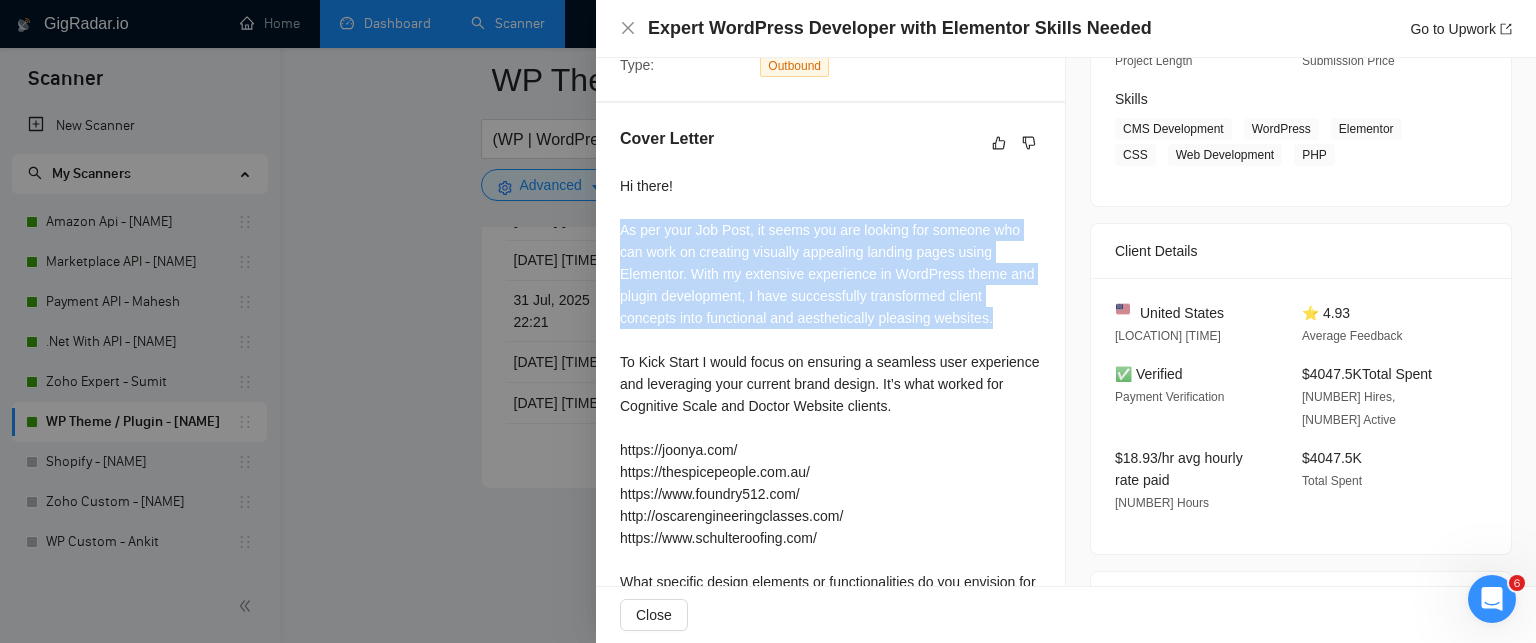 drag, startPoint x: 992, startPoint y: 319, endPoint x: 615, endPoint y: 239, distance: 385.3946 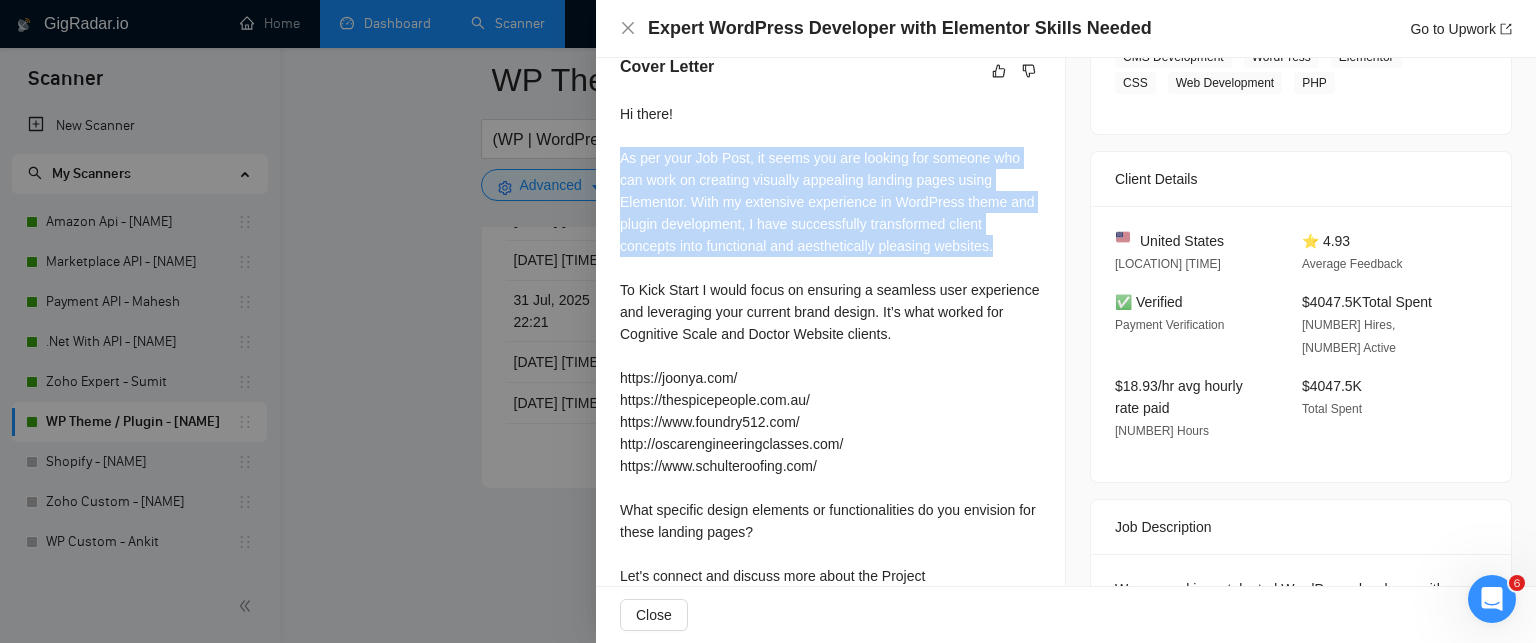 scroll, scrollTop: 400, scrollLeft: 0, axis: vertical 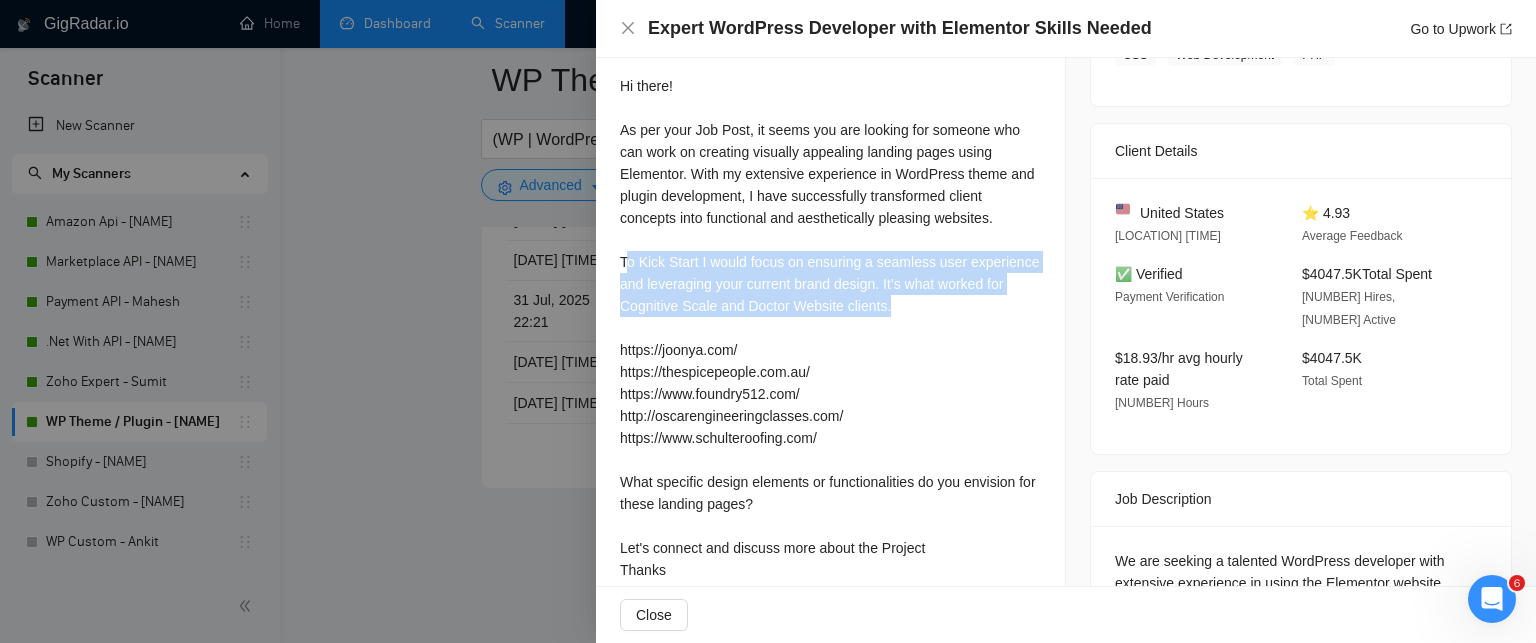 drag, startPoint x: 623, startPoint y: 263, endPoint x: 892, endPoint y: 300, distance: 271.53268 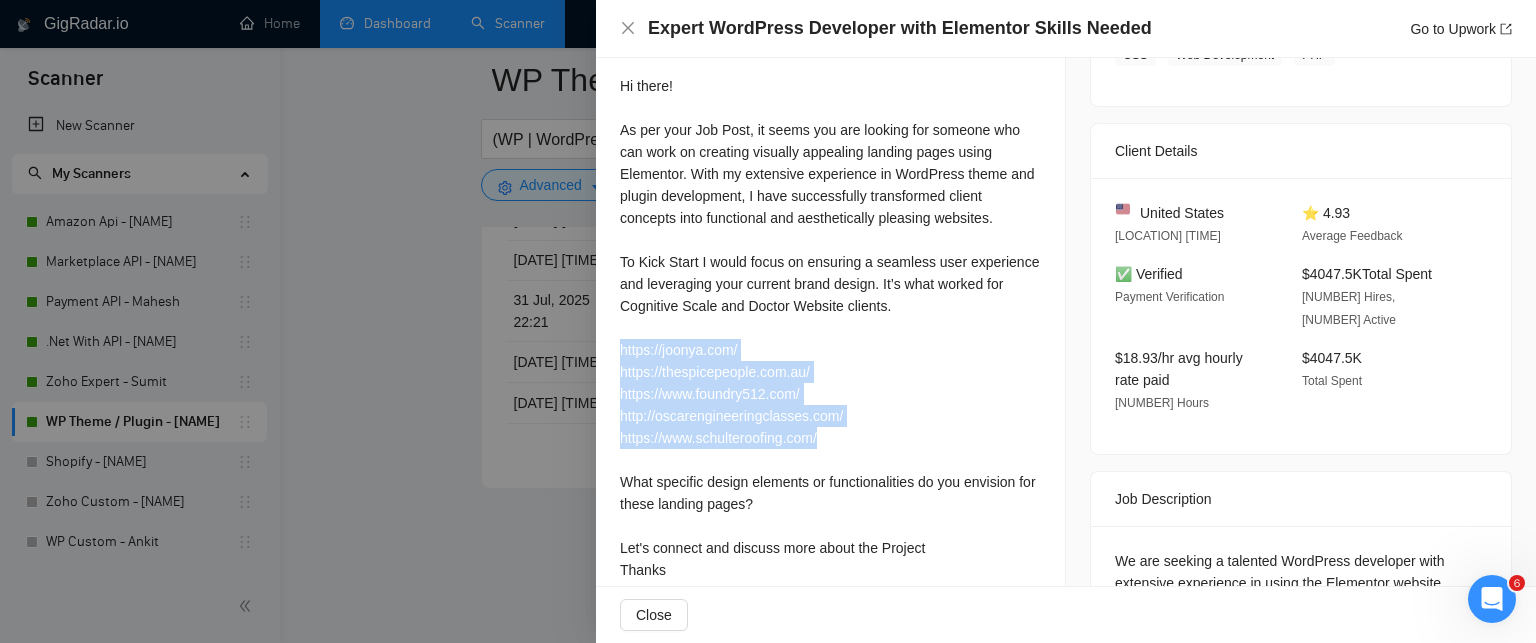 drag, startPoint x: 820, startPoint y: 444, endPoint x: 597, endPoint y: 360, distance: 238.29604 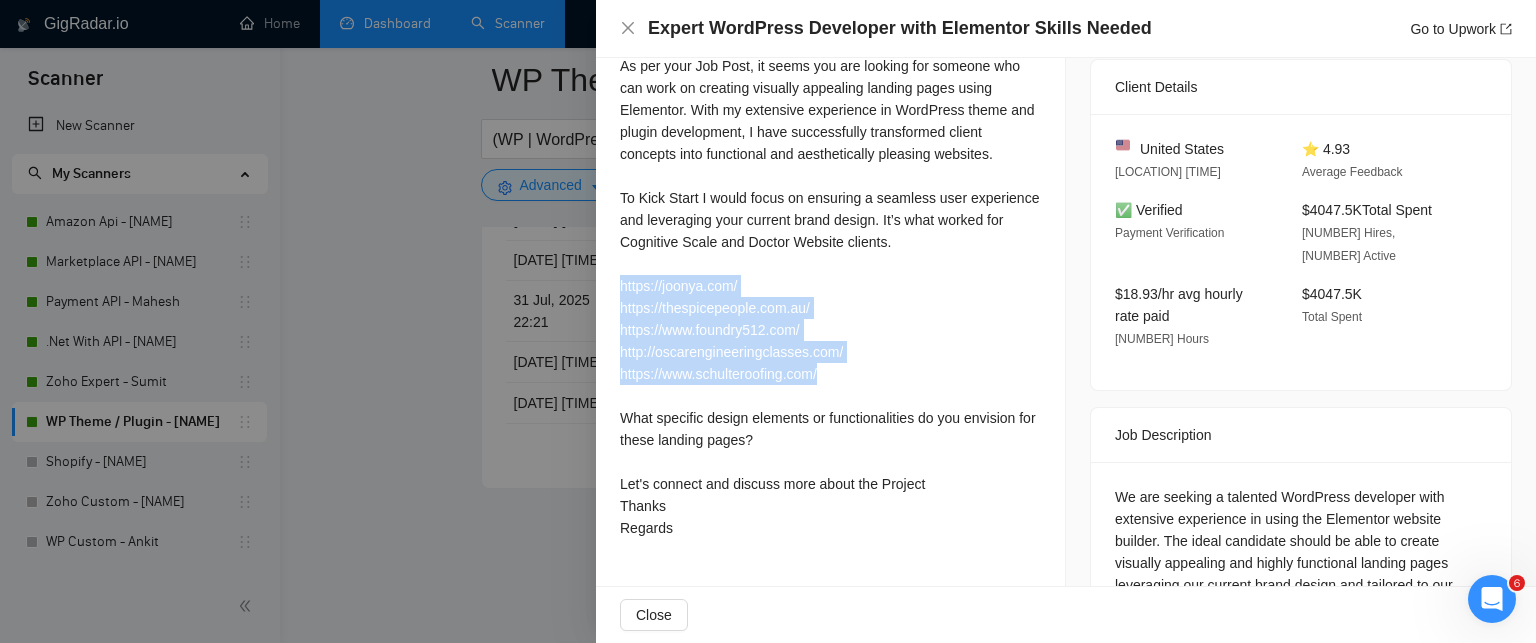 scroll, scrollTop: 500, scrollLeft: 0, axis: vertical 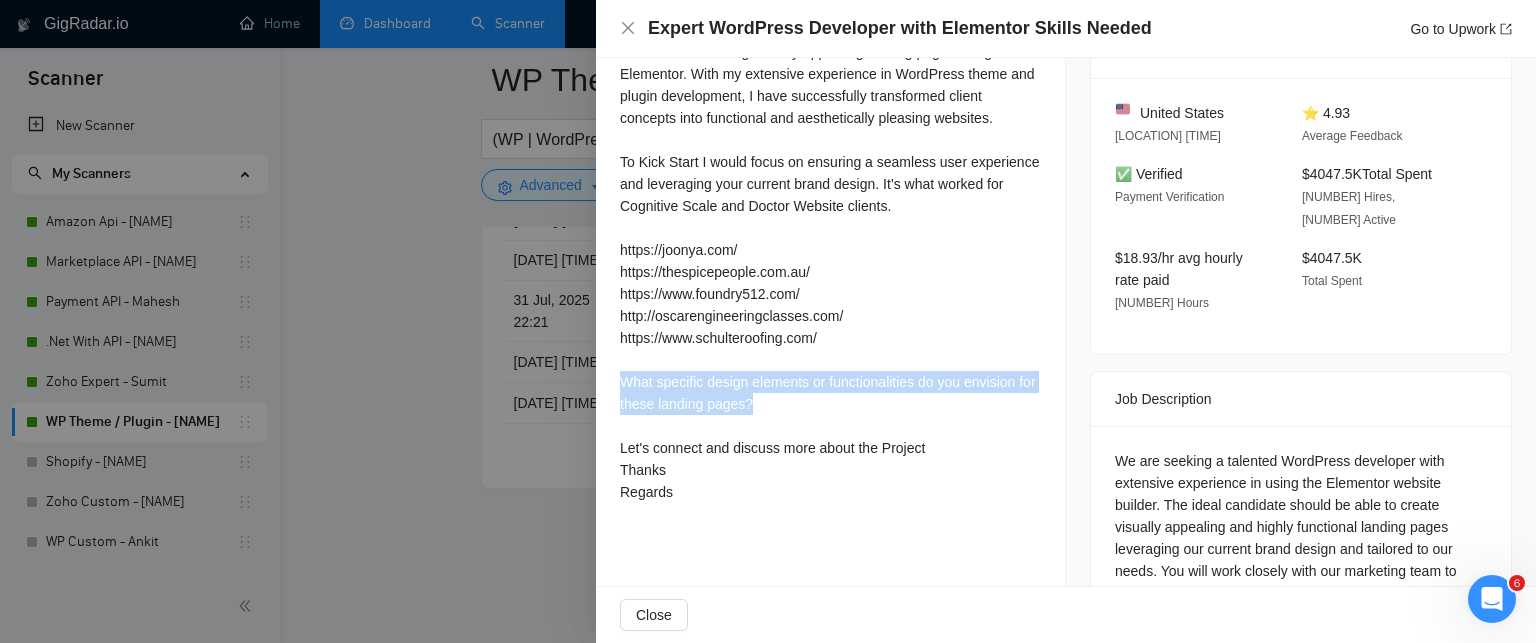 drag, startPoint x: 775, startPoint y: 403, endPoint x: 621, endPoint y: 380, distance: 155.70805 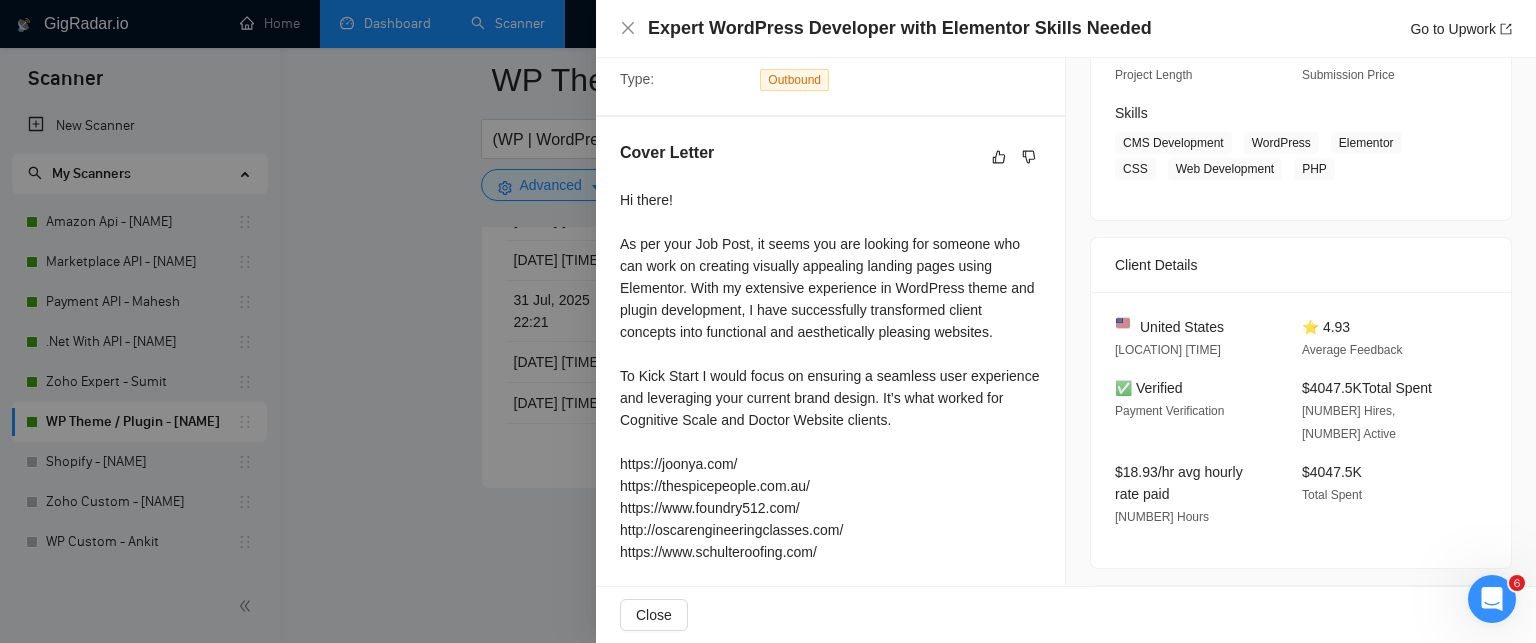 scroll, scrollTop: 200, scrollLeft: 0, axis: vertical 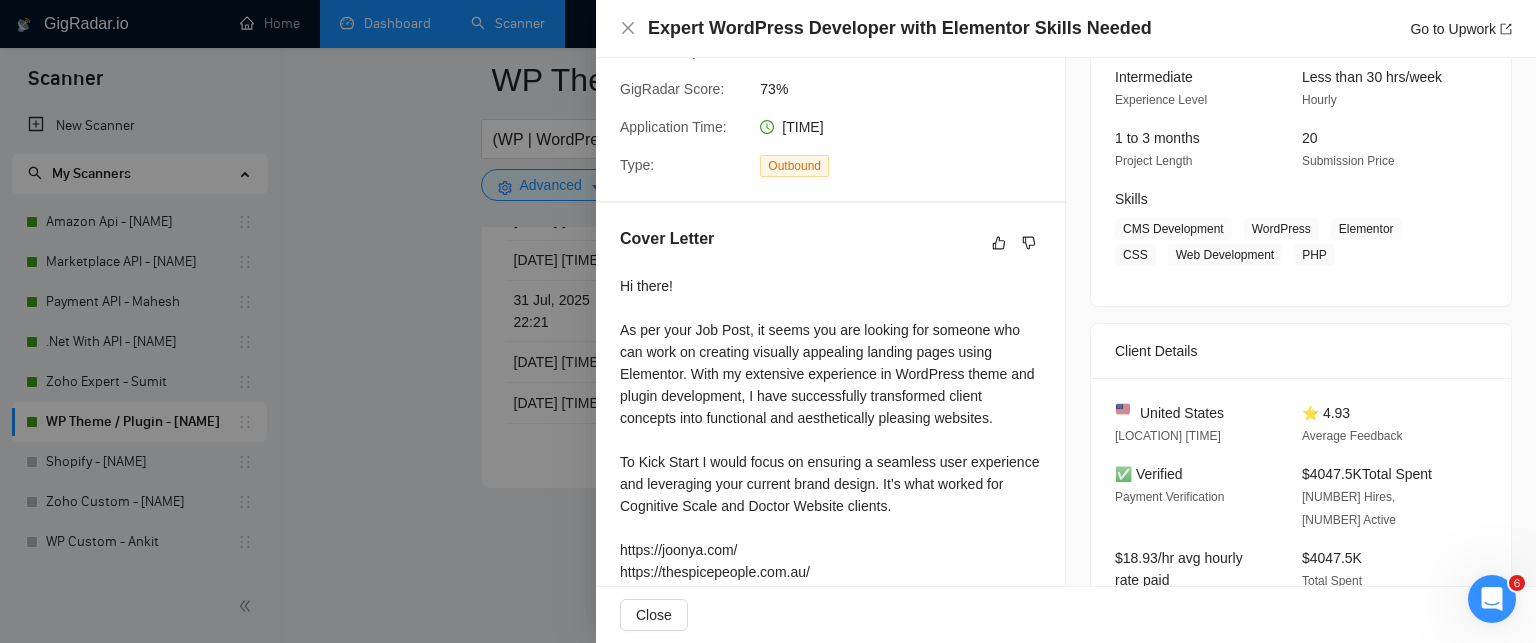 drag, startPoint x: 837, startPoint y: 126, endPoint x: 802, endPoint y: 121, distance: 35.35534 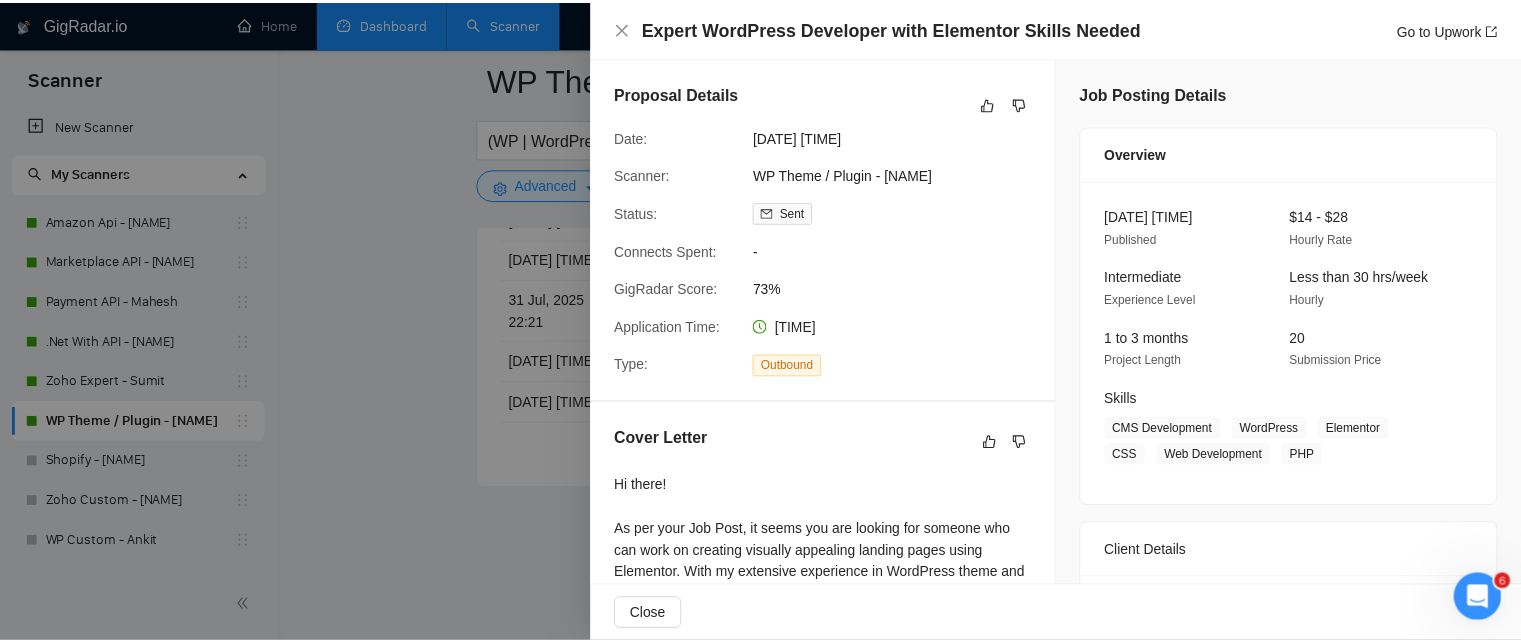 scroll, scrollTop: 0, scrollLeft: 0, axis: both 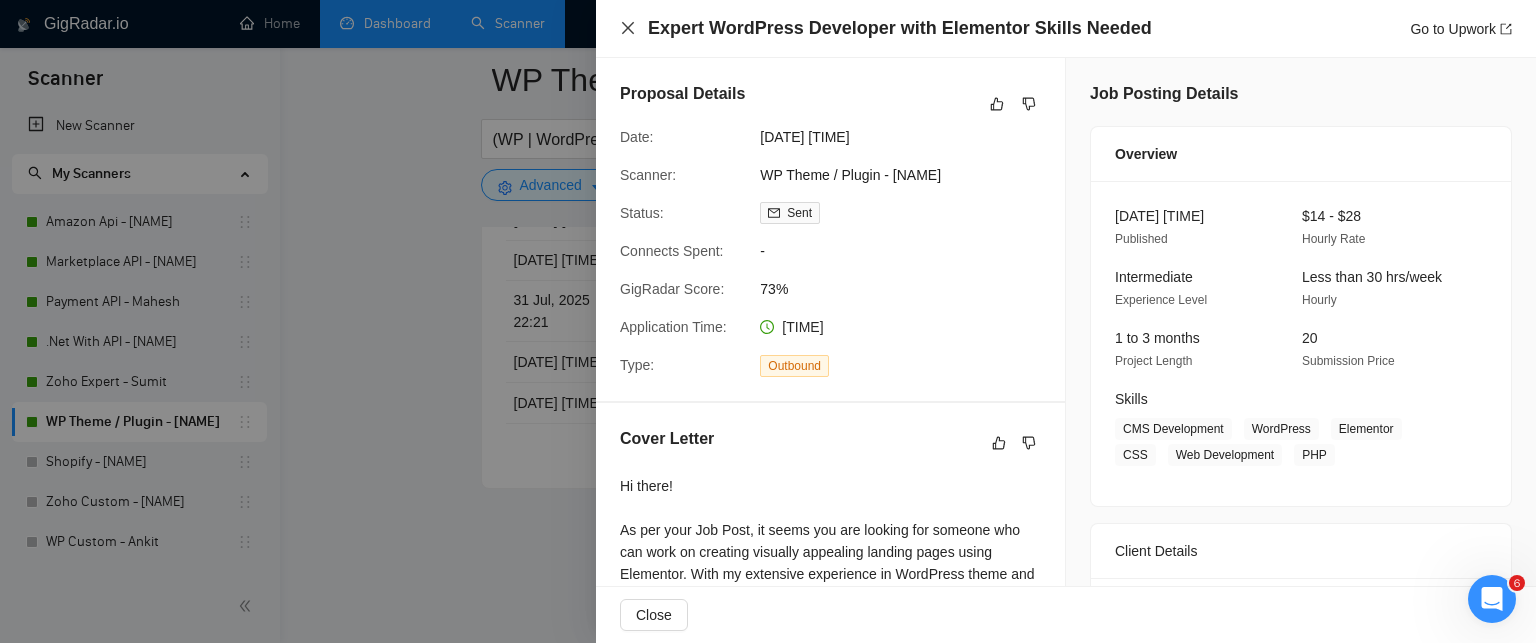click 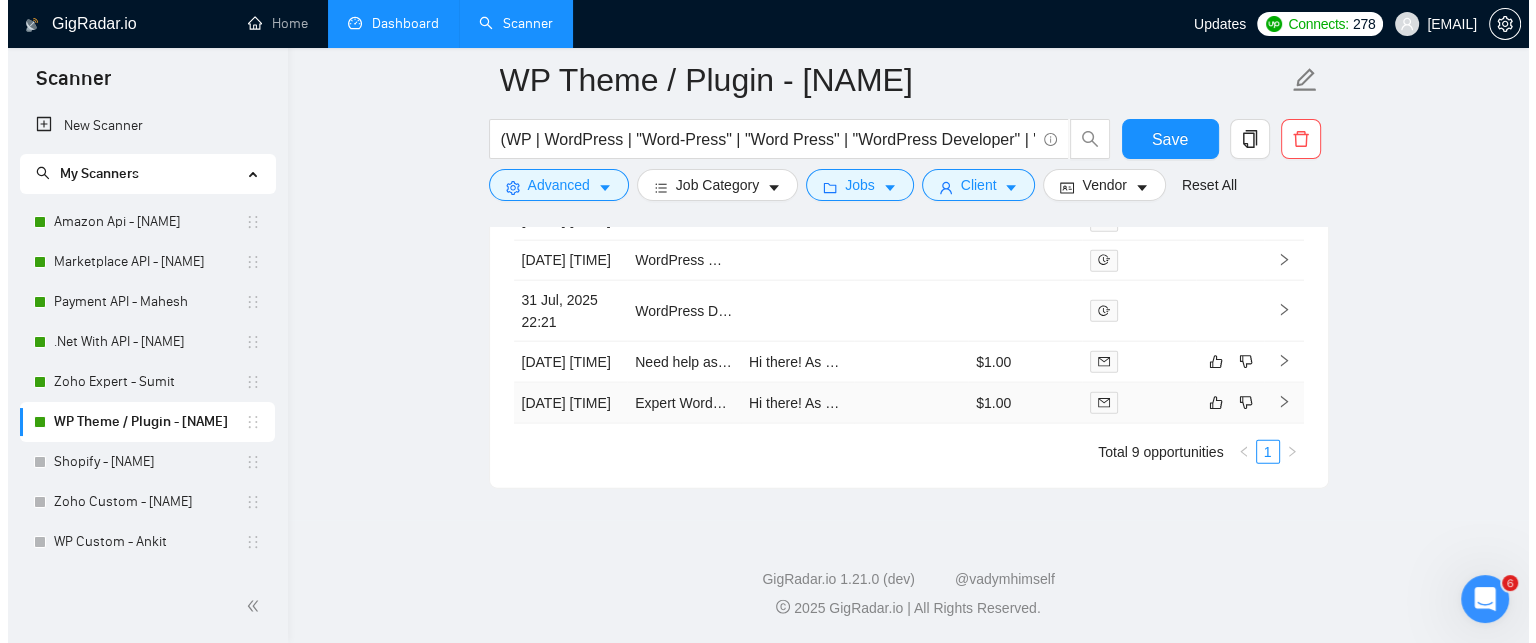 scroll, scrollTop: 4673, scrollLeft: 0, axis: vertical 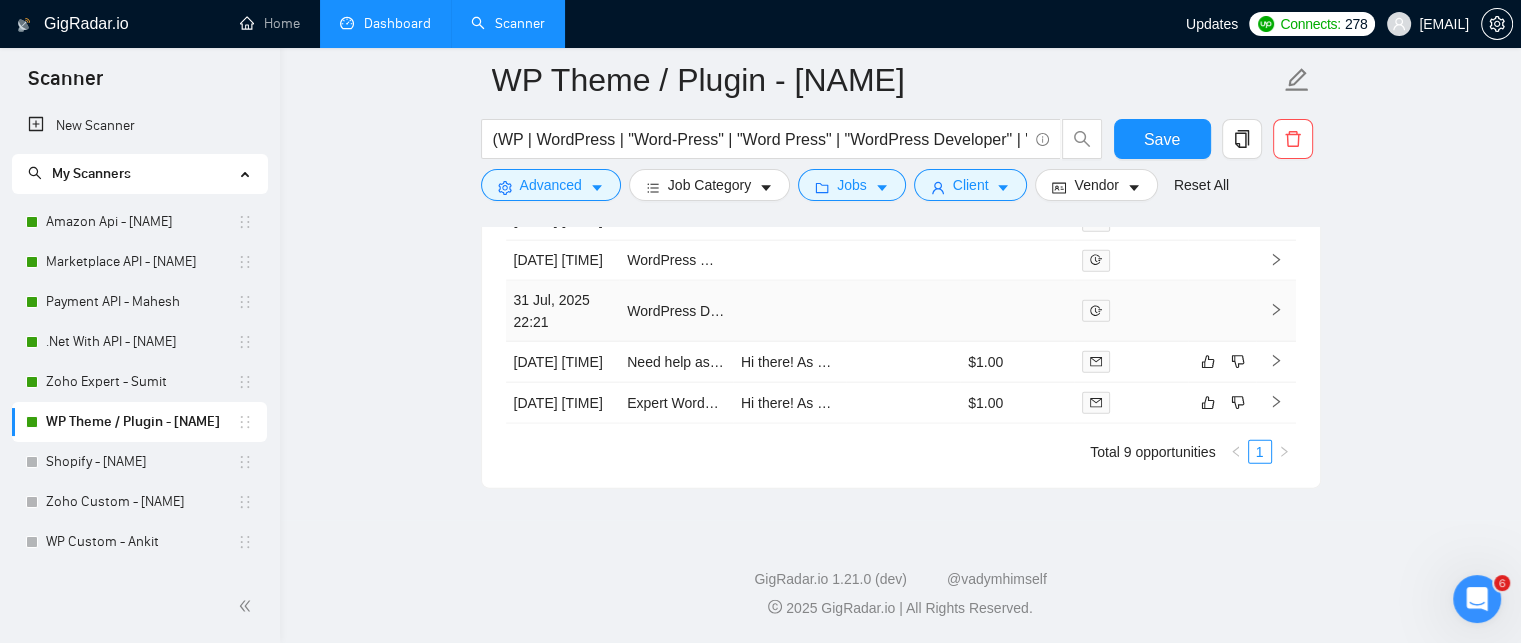 click 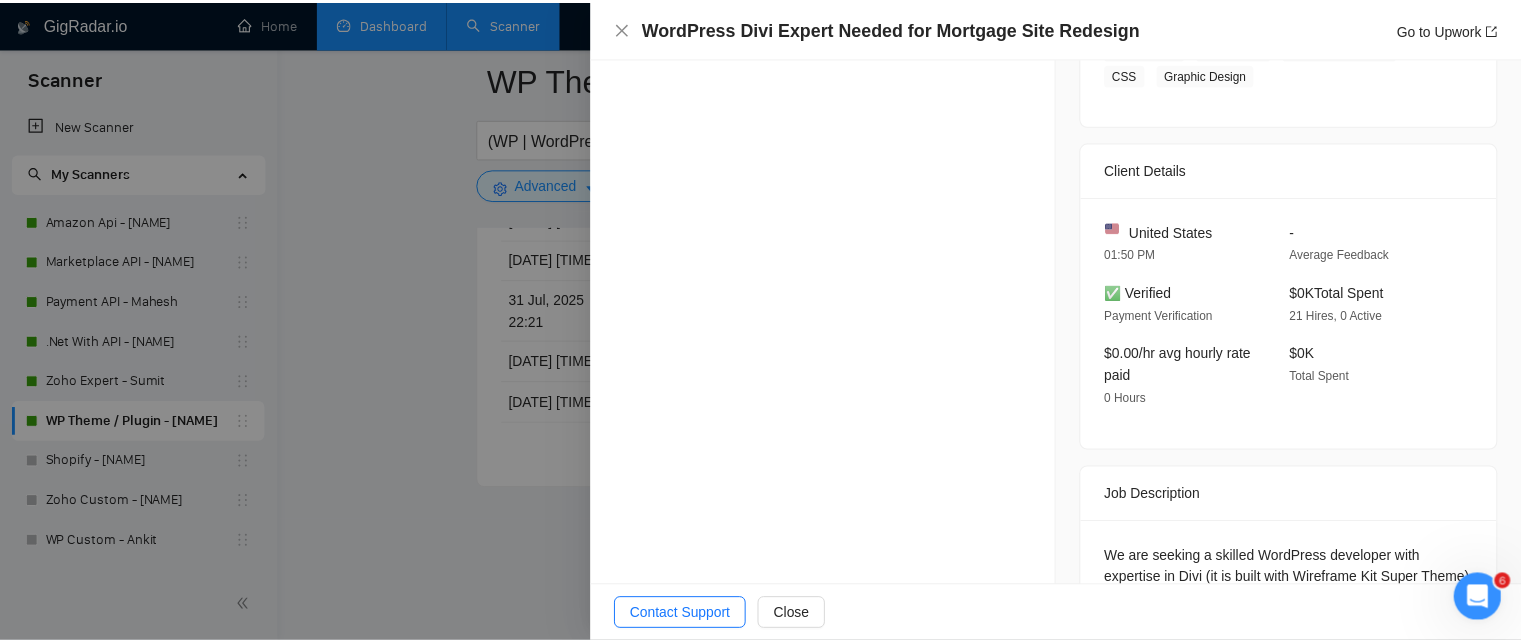 scroll, scrollTop: 263, scrollLeft: 0, axis: vertical 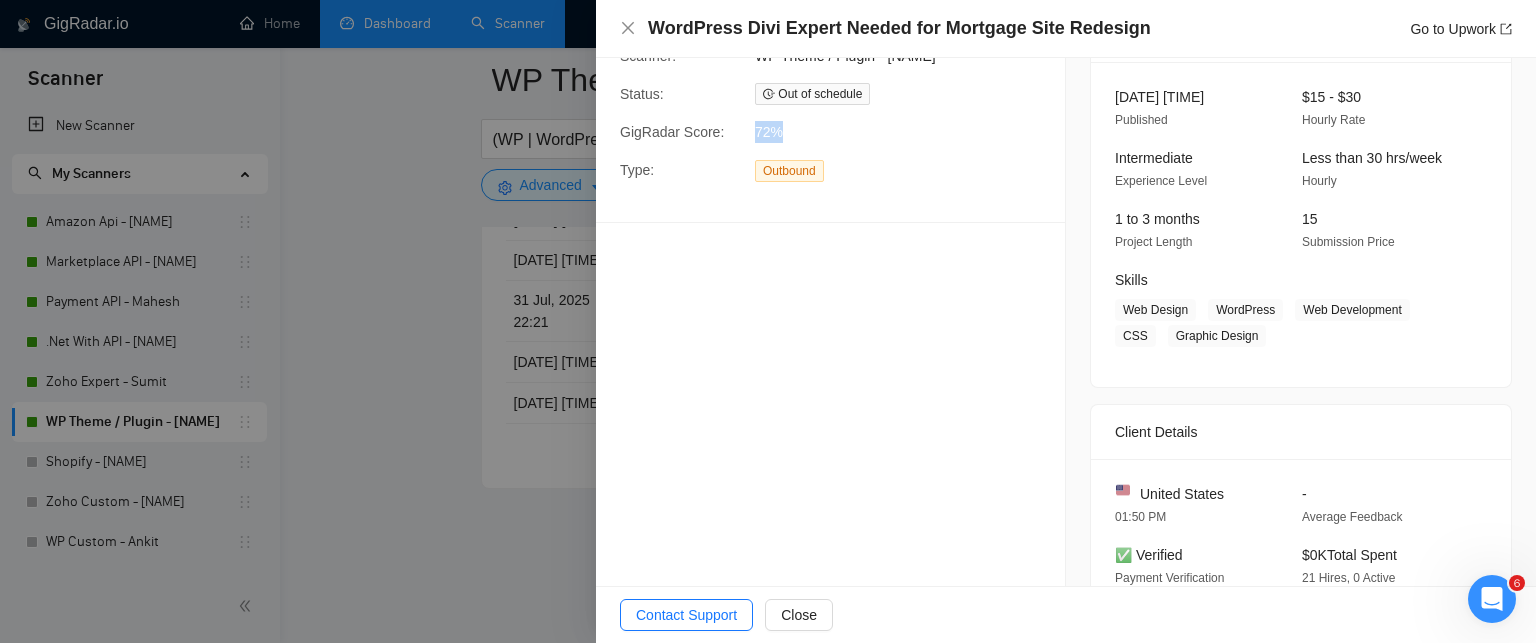 drag, startPoint x: 757, startPoint y: 131, endPoint x: 780, endPoint y: 134, distance: 23.194826 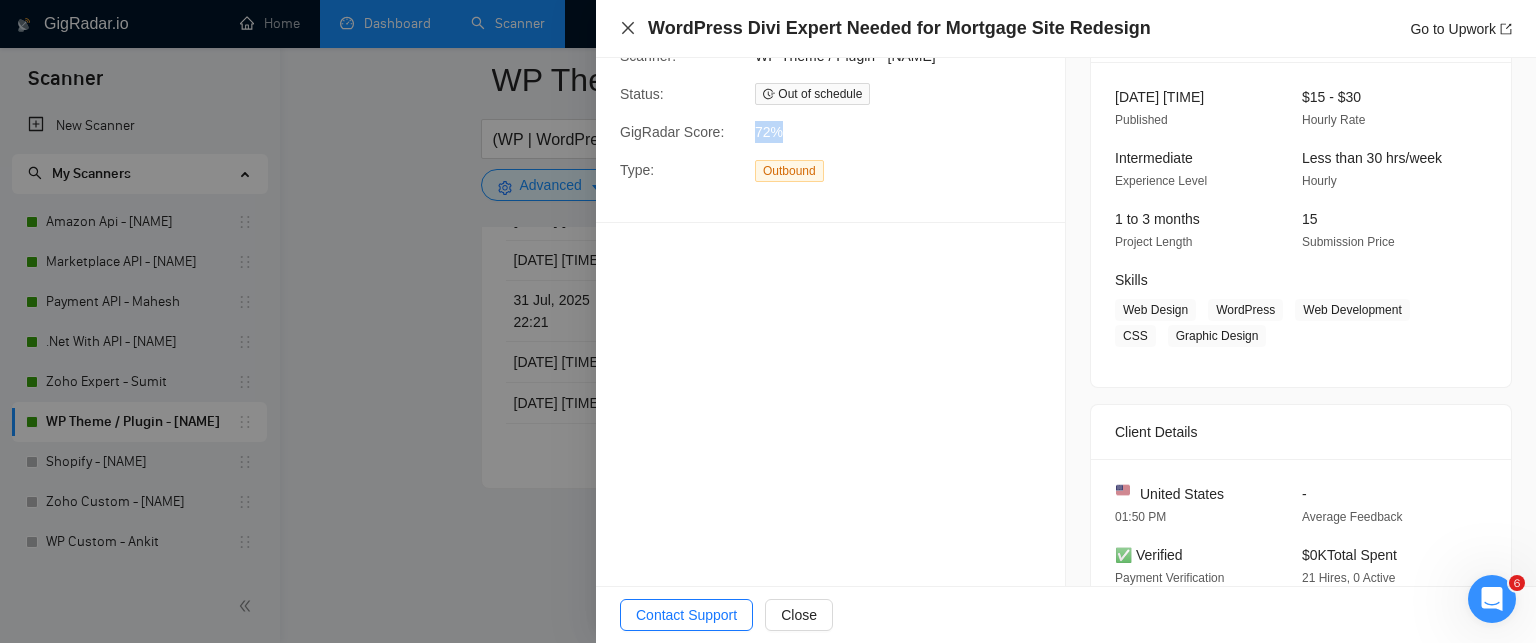 click 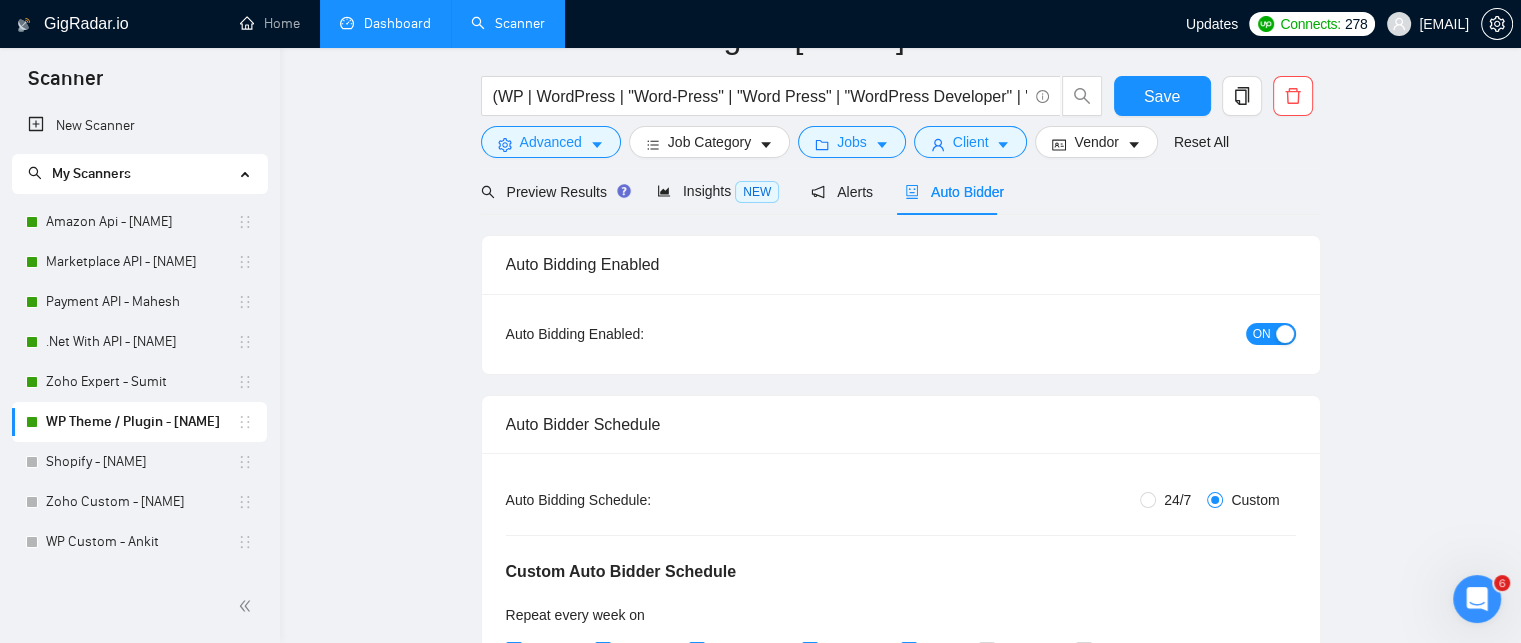scroll, scrollTop: 0, scrollLeft: 0, axis: both 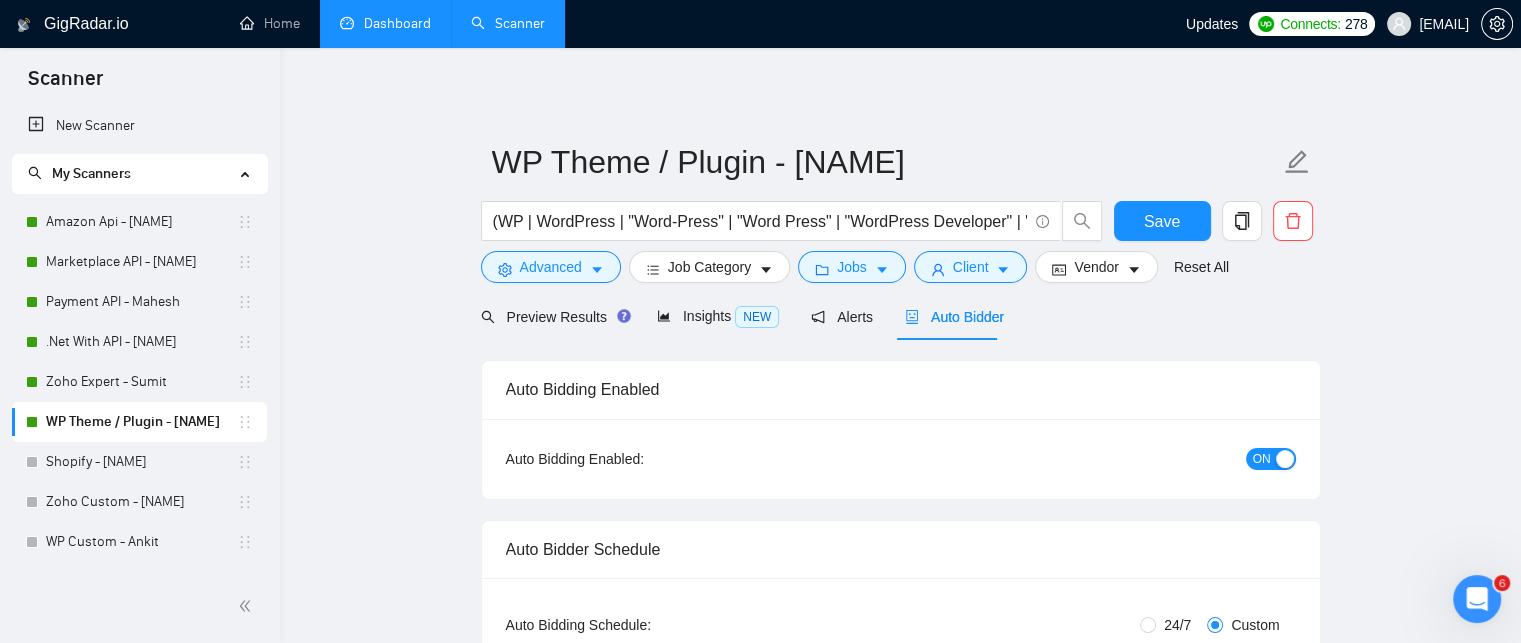 click on "WP Theme / Plugin - [NAME] (WP | WordPress | "Word-Press" | "Word Press" | "WordPress Developer" | "WordPress Designer" | "WP Developer" | "WP Expert" | "WordPress Expert" | "WP Consultant" | "WP Theme" | "WP Plugin" | "WP Website") ("Astra" | "GeneratePress" | "Kadence" | "Blocksy" | "Hello Elementor" | "OceanWP" | "Flatsome" | "Porto" | "Shopkeeper" | "WoodMart" | "Elementor" | "WPBakery" | "Spectra" | "Essential Addons" | "Rank Math" | "WP Rocket" | "Smush" | "Perfmatters" | "CartFlows" | "AffiliateWP" | "MailPoet" | "Wordfence" | "UpdraftPlus" | "WPForms" | "Formidable Forms" | "WooCommerce" | "Woo Commerce" | "Woo-Commerce" | "DIVI" | Elementor | LearnDash | LMS | WPEngine | "WP Engine") Save Advanced   Job Category   Jobs   Client   Vendor   Reset All Preview Results Insights NEW Alerts Auto Bidder Auto Bidding Enabled Auto Bidding Enabled: ON Auto Bidder Schedule Auto Bidding Type: Automated (recommended) Semi-automated Auto Bidding Schedule: 24/7 Custom Custom Auto Bidder Schedule Monday ):" at bounding box center (901, 2584) 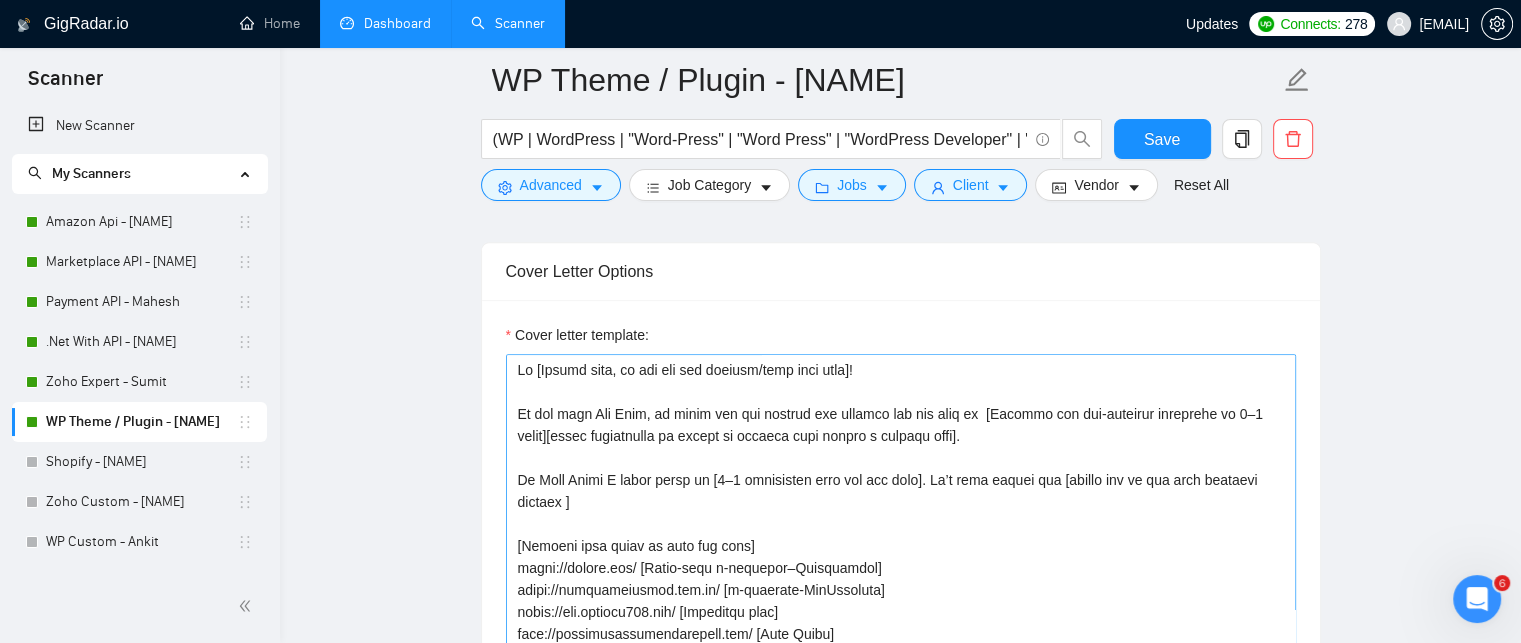 scroll, scrollTop: 1600, scrollLeft: 0, axis: vertical 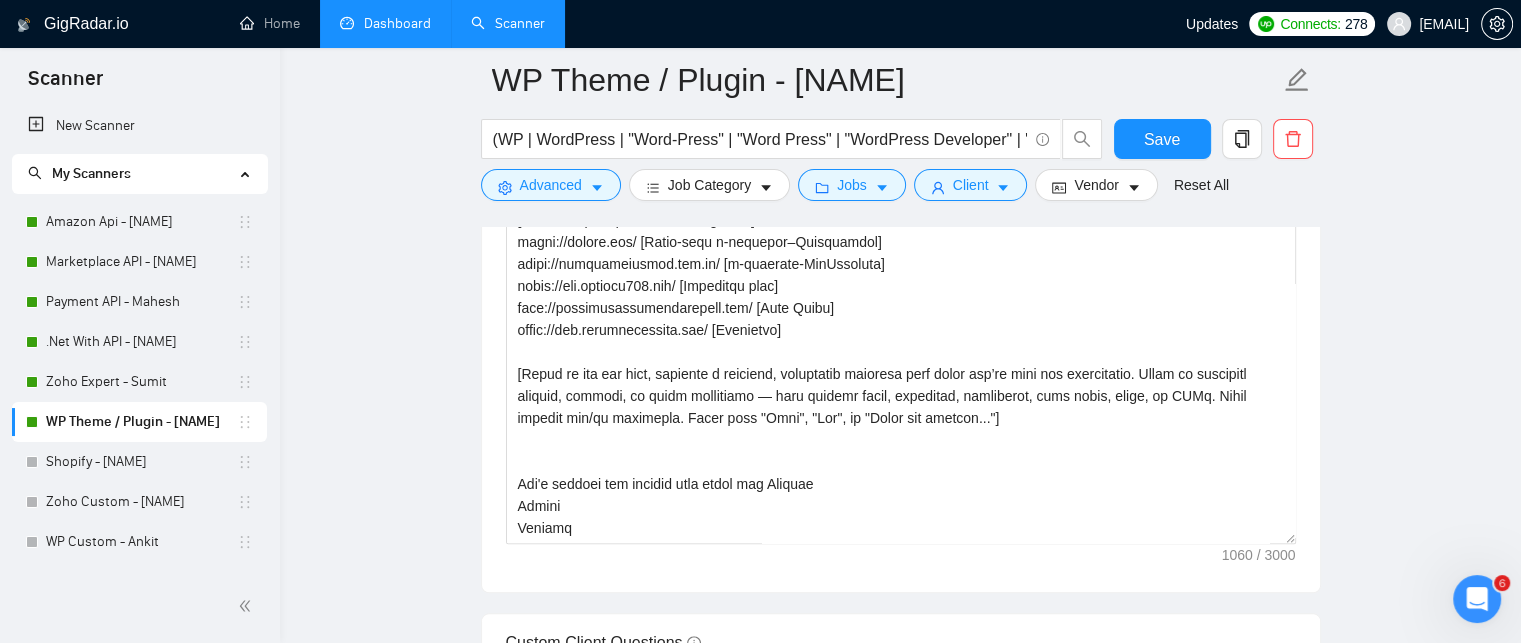 click on "Dashboard" at bounding box center [385, 23] 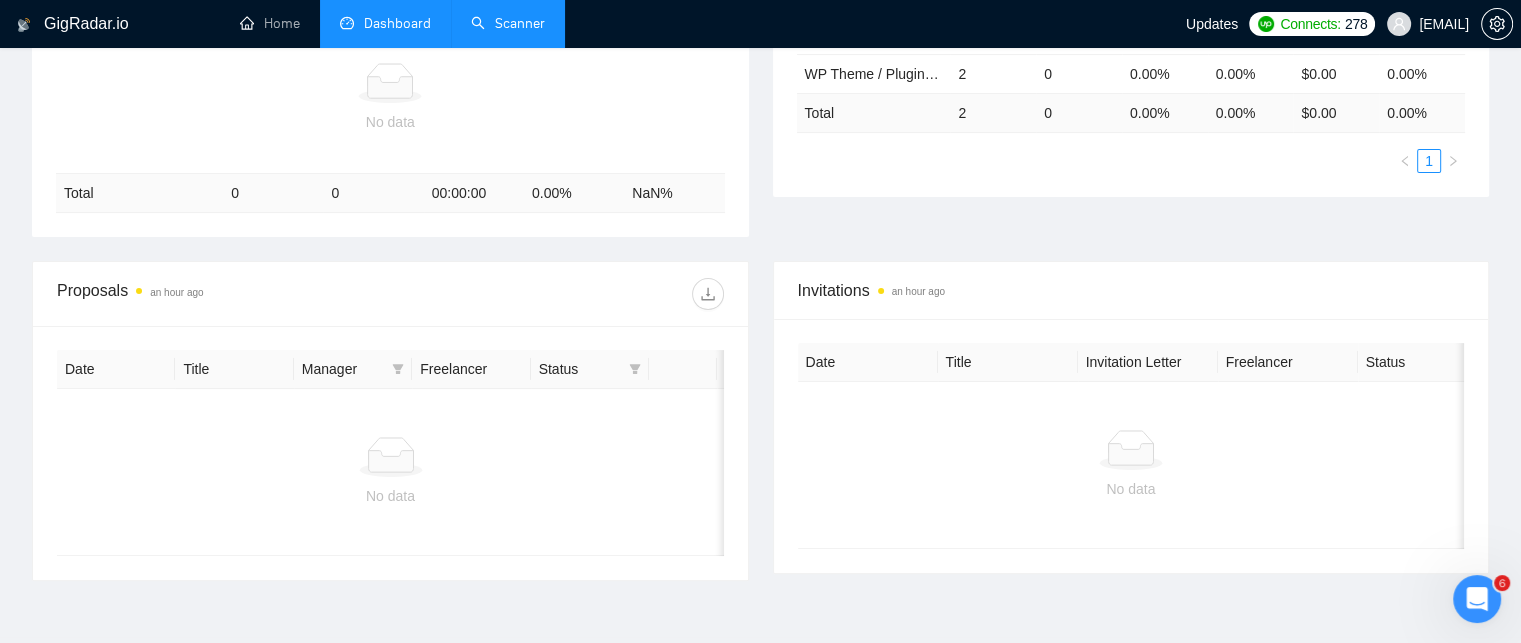 scroll, scrollTop: 584, scrollLeft: 0, axis: vertical 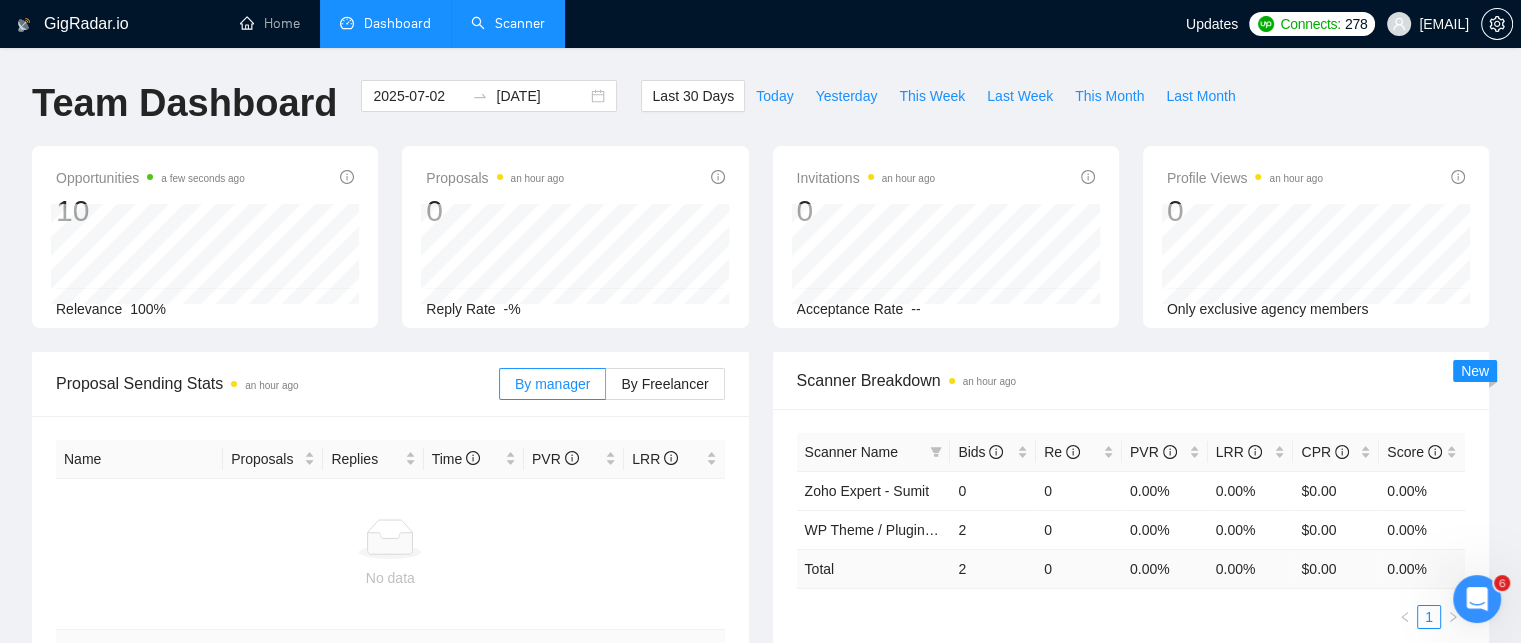 click on "Team Dashboard [DATE] [DATE] Last 30 Days Today Yesterday This Week Last Week This Month Last Month" at bounding box center [760, 113] 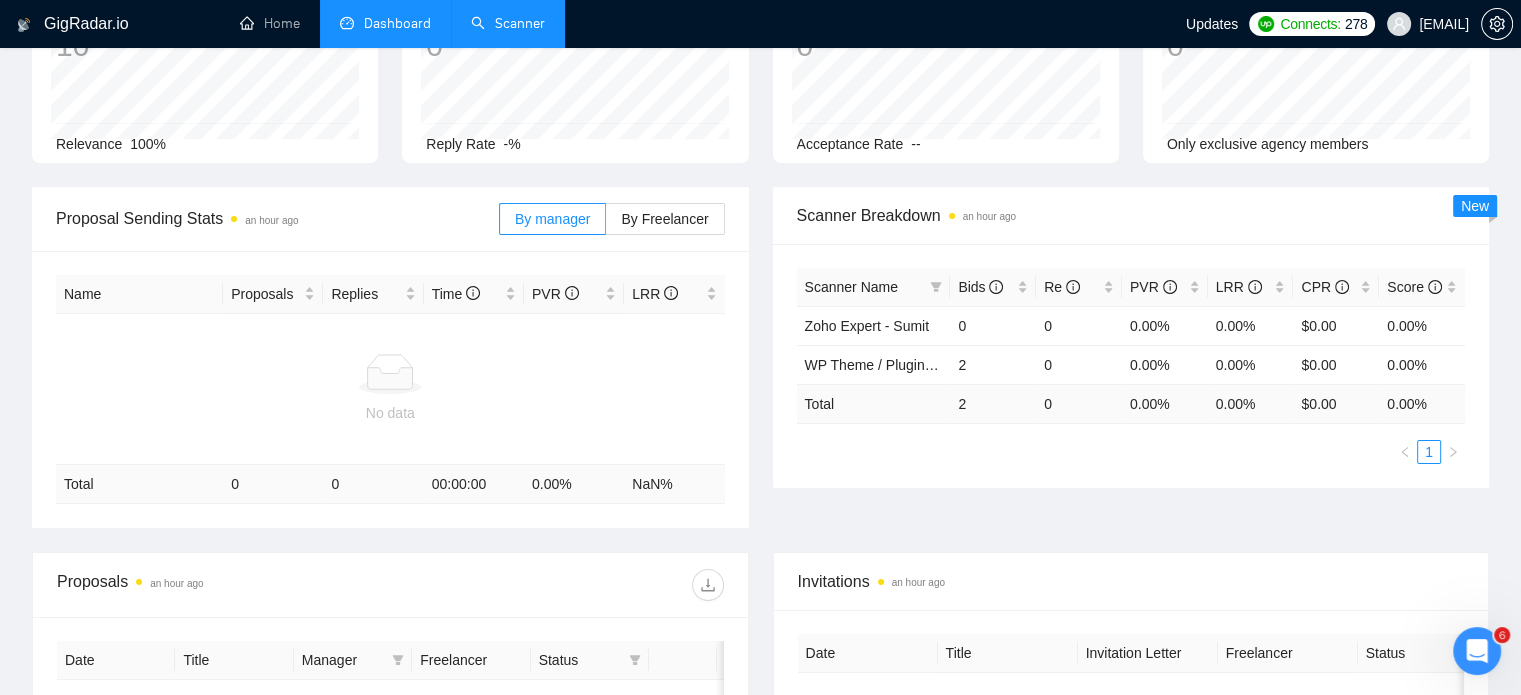 scroll, scrollTop: 0, scrollLeft: 0, axis: both 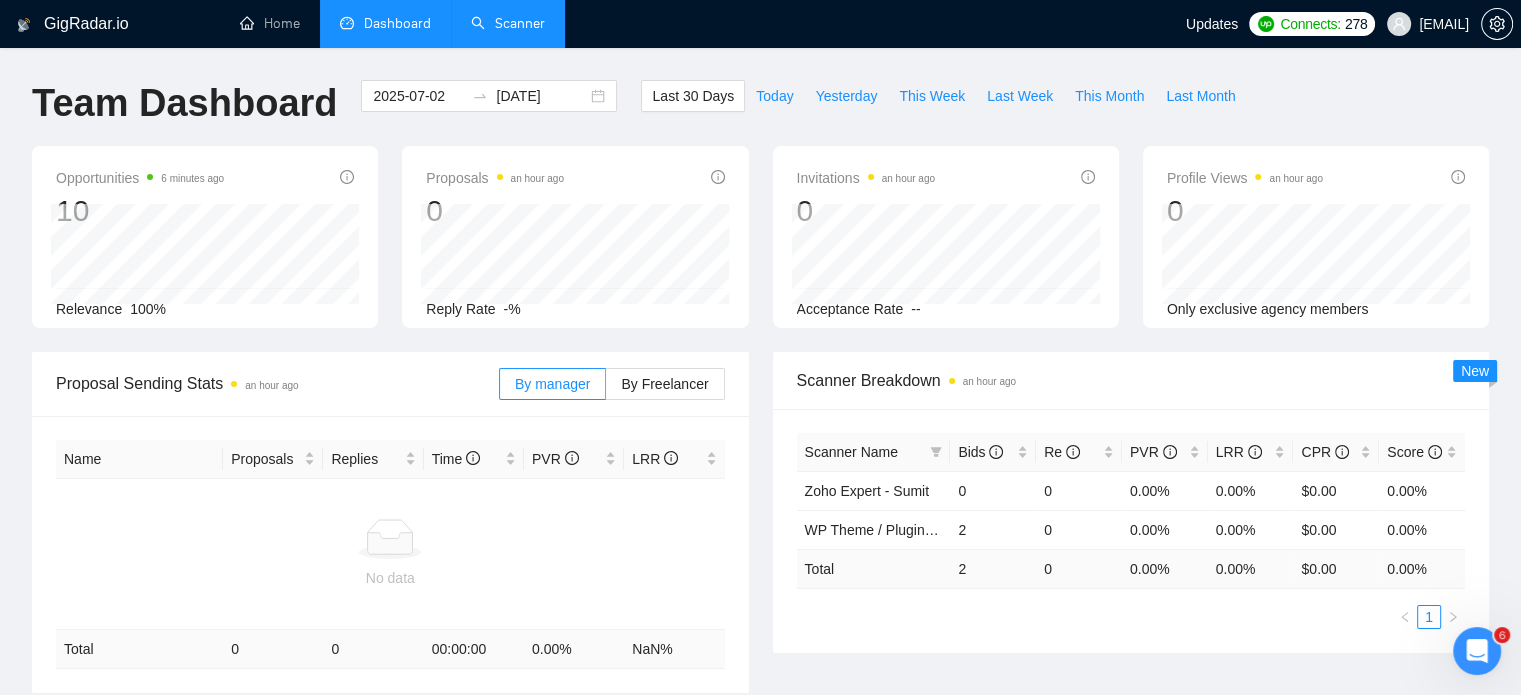 click on "Scanner" at bounding box center (508, 23) 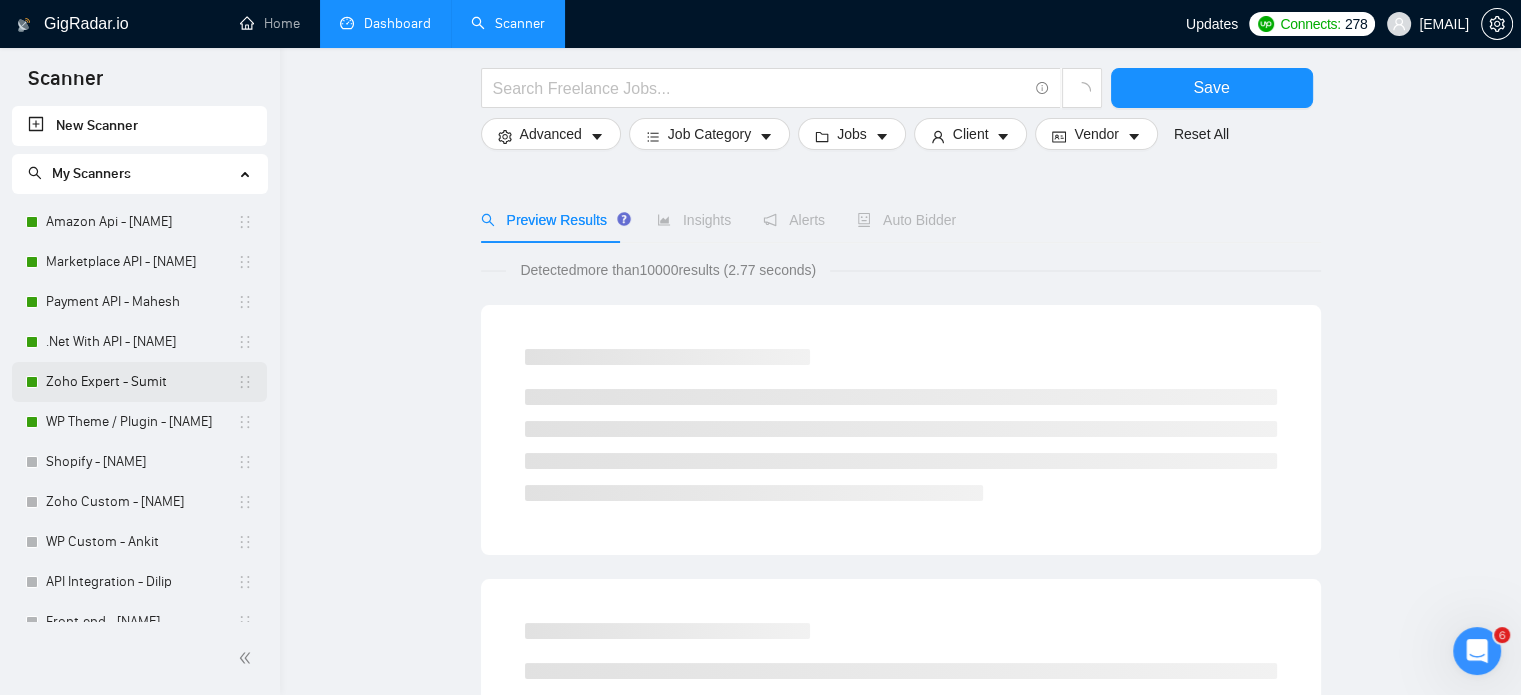 scroll, scrollTop: 100, scrollLeft: 0, axis: vertical 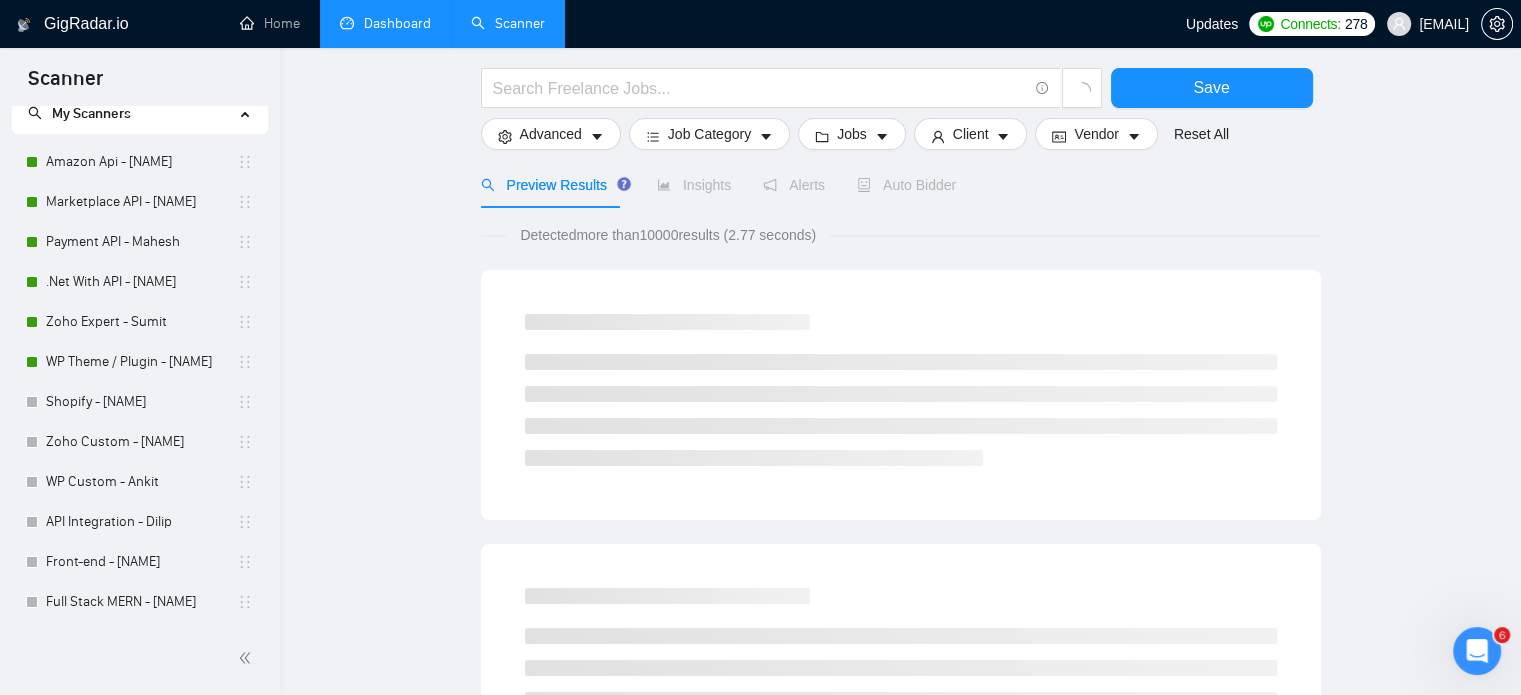 click on "Dashboard" at bounding box center [385, 23] 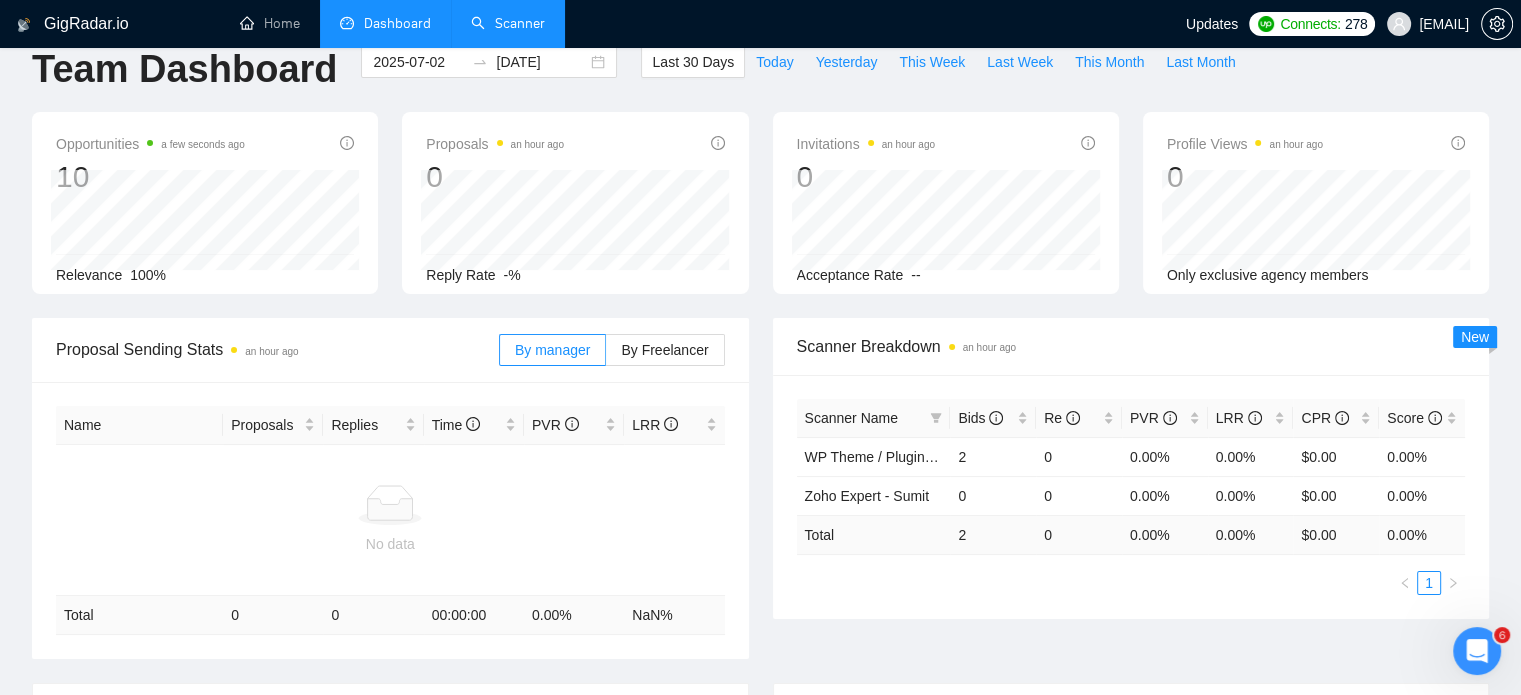 scroll, scrollTop: 0, scrollLeft: 0, axis: both 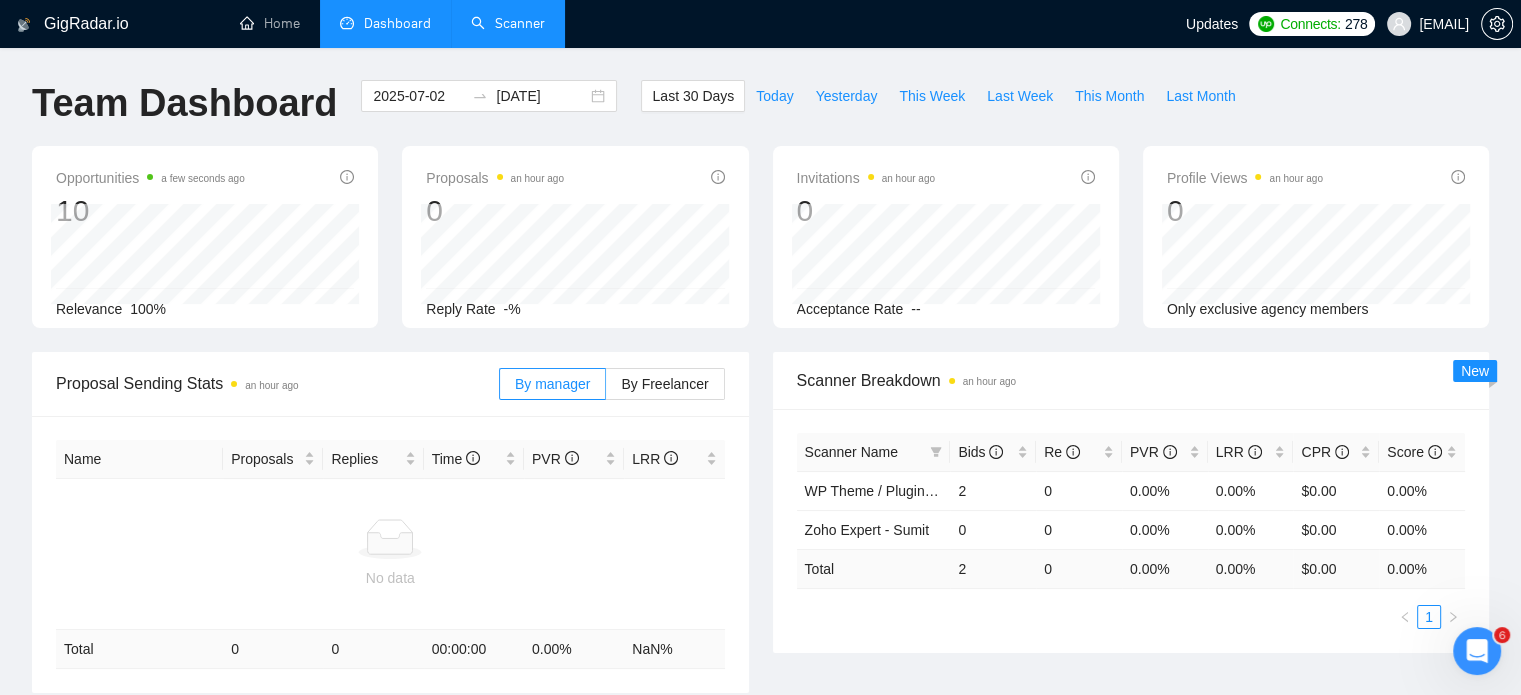 click on "Home Dashboard Scanner" at bounding box center [647, 24] 